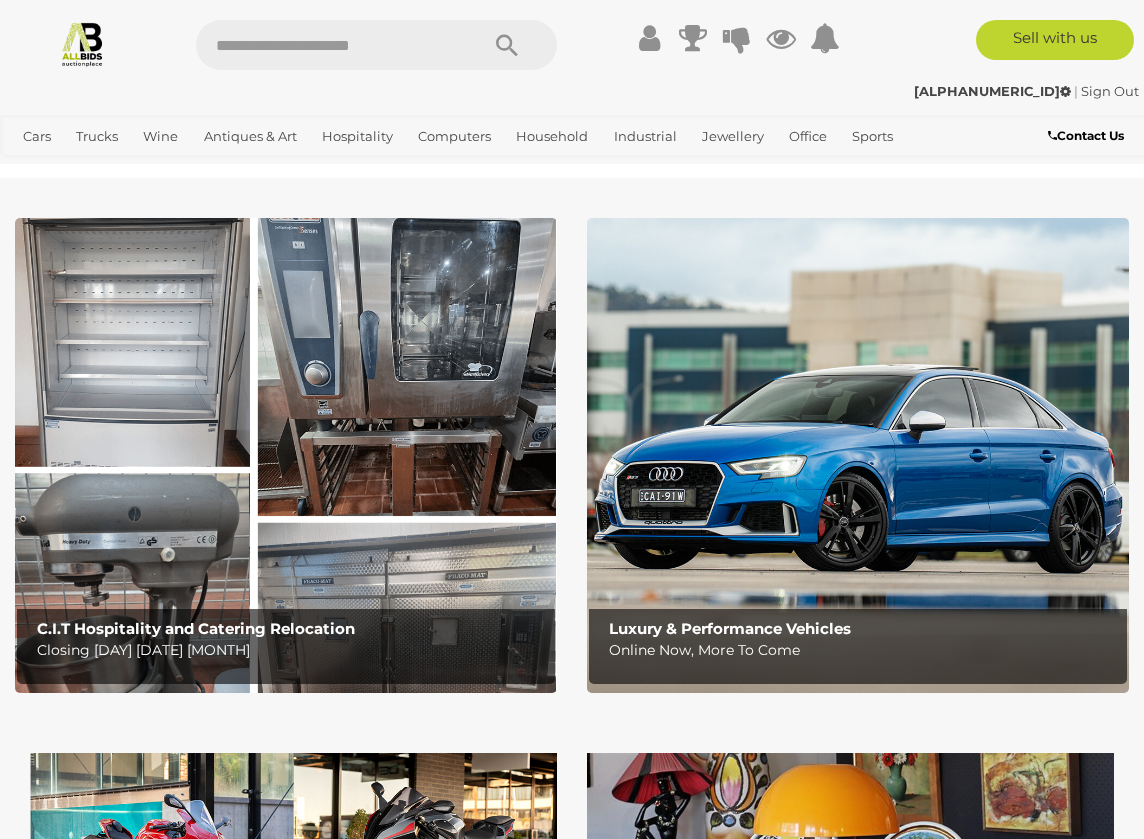 scroll, scrollTop: 0, scrollLeft: 0, axis: both 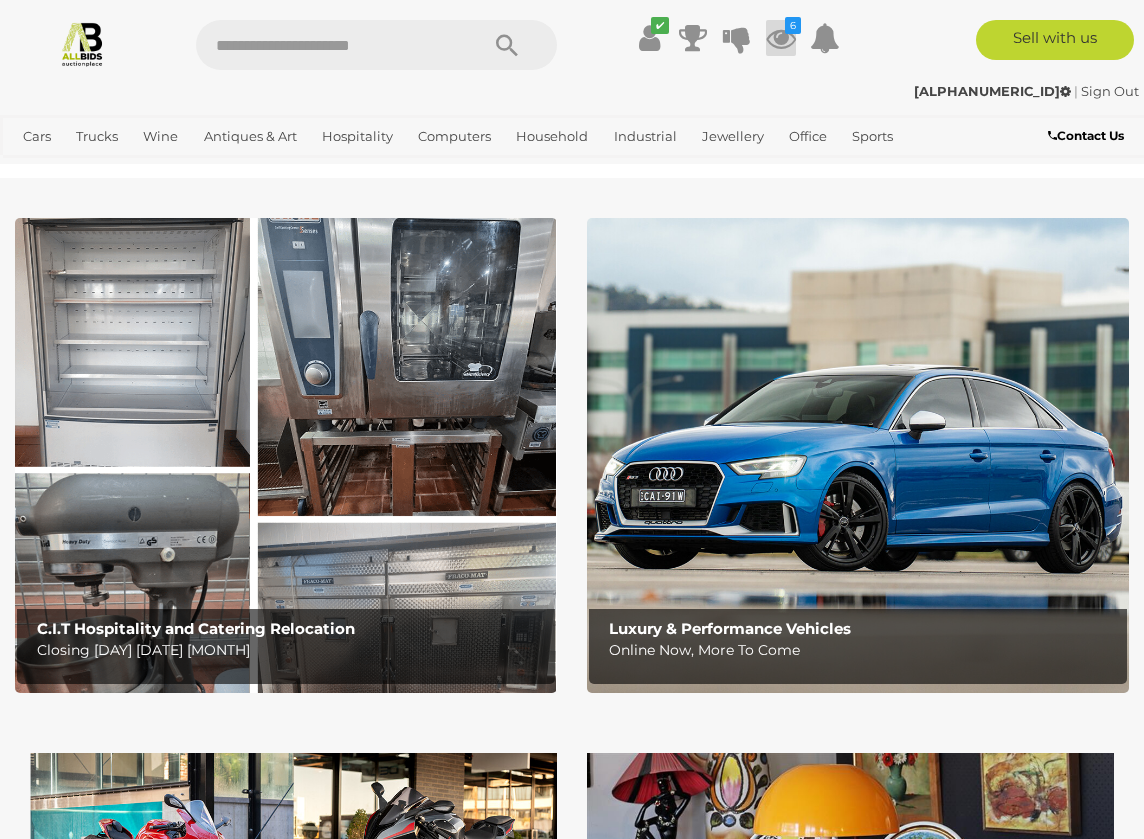 click on "6" at bounding box center [793, 25] 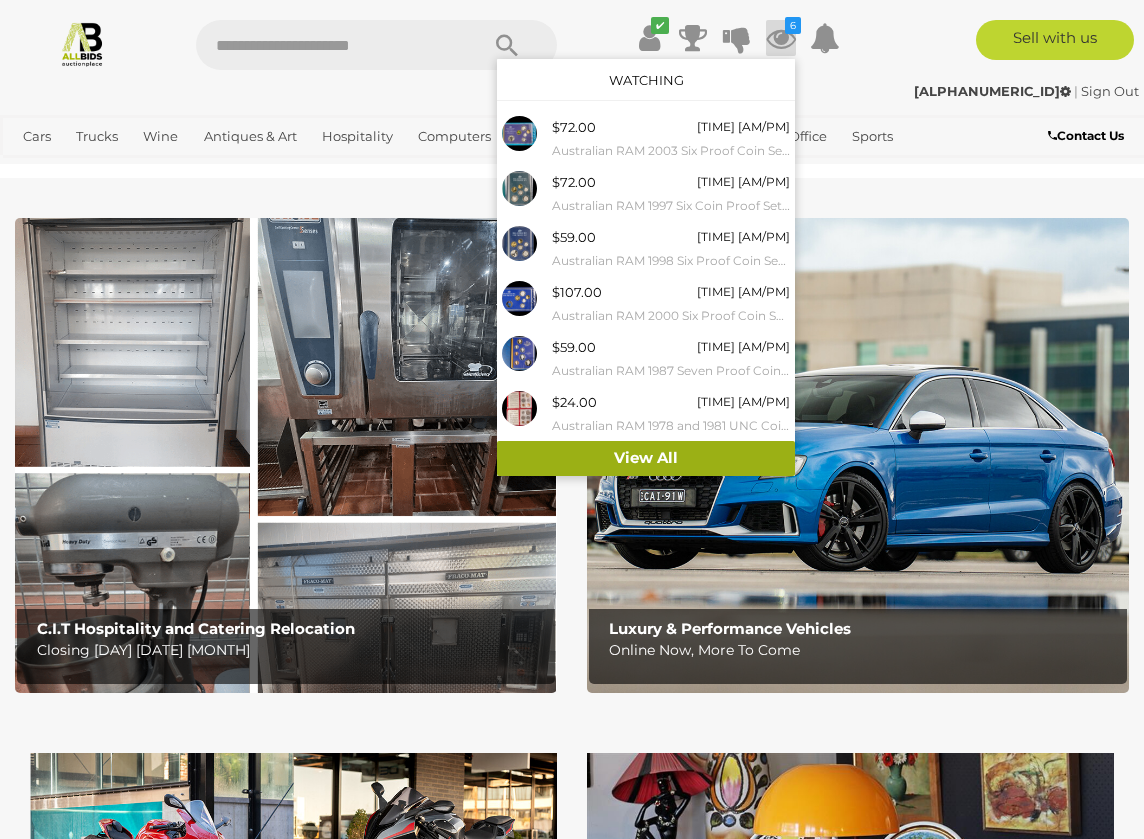click on "View All" at bounding box center [646, 458] 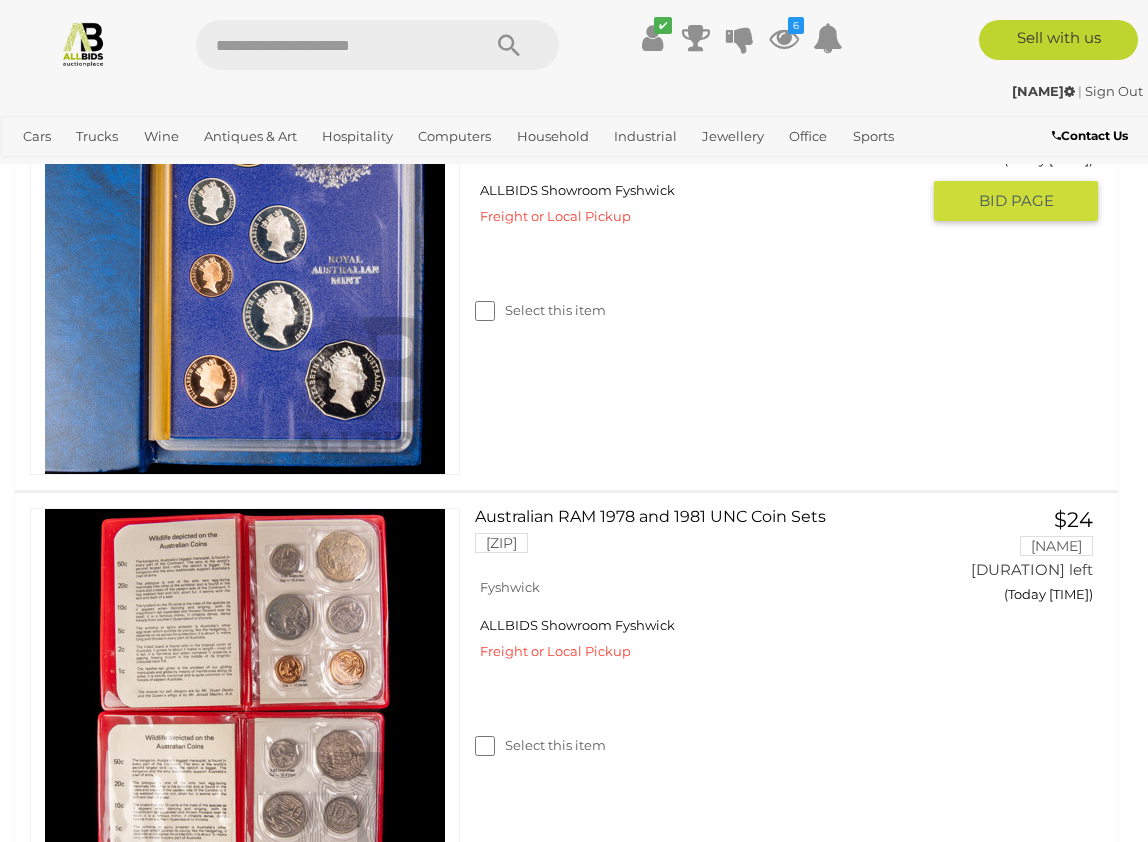 scroll, scrollTop: 2256, scrollLeft: 0, axis: vertical 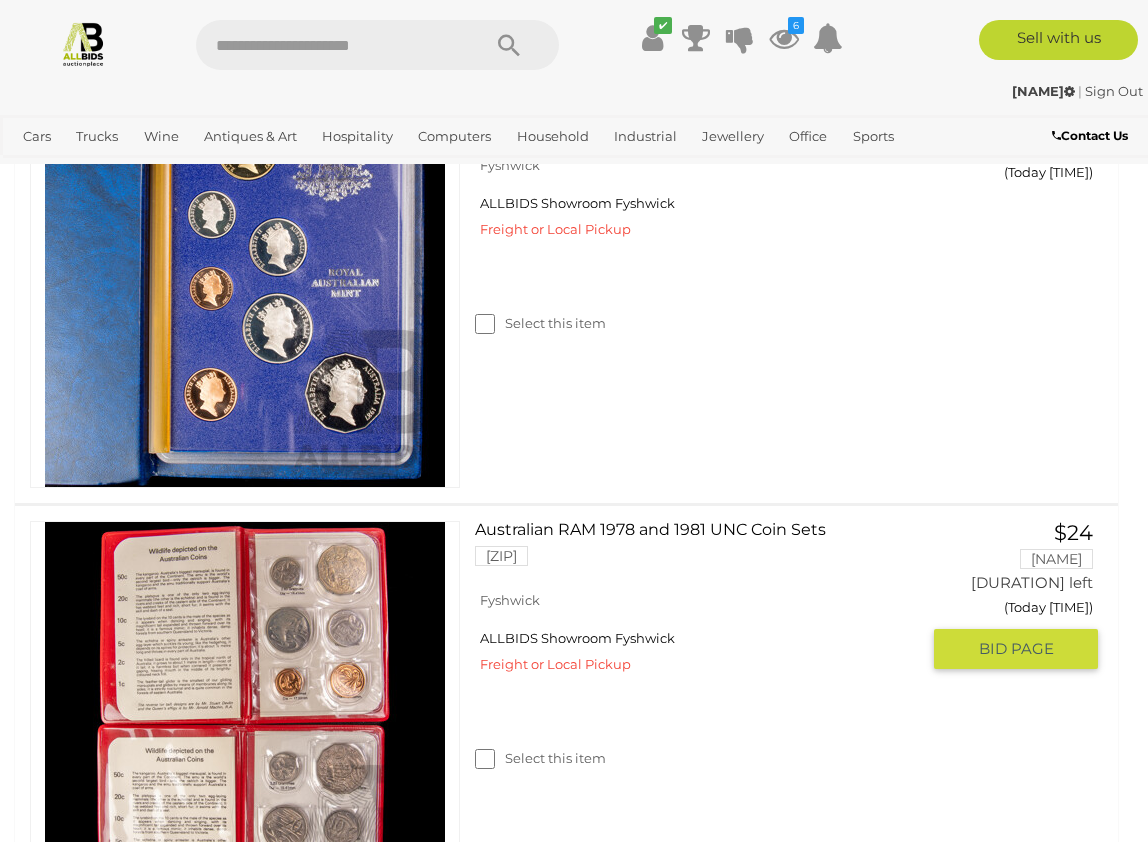 click on "Australian RAM 1978 and 1981 UNC Coin Sets
53533-4" at bounding box center [705, 551] 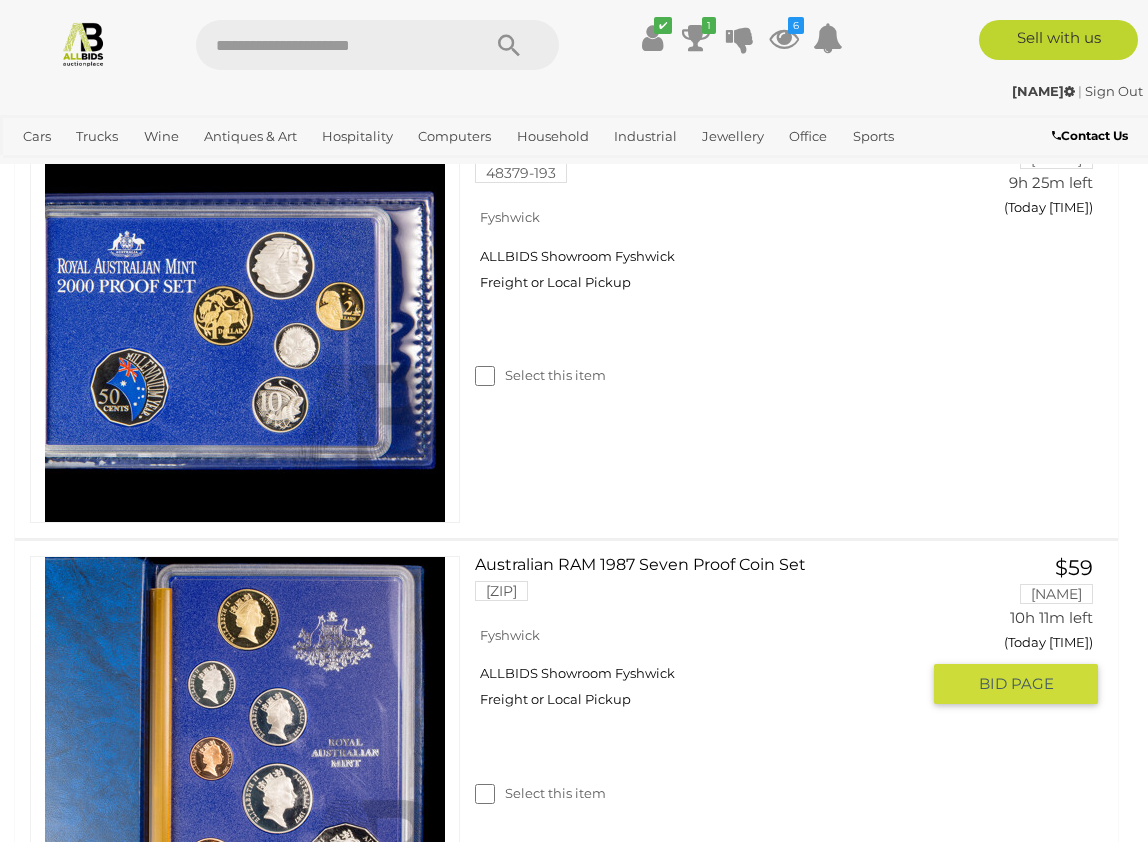 scroll, scrollTop: 1785, scrollLeft: 0, axis: vertical 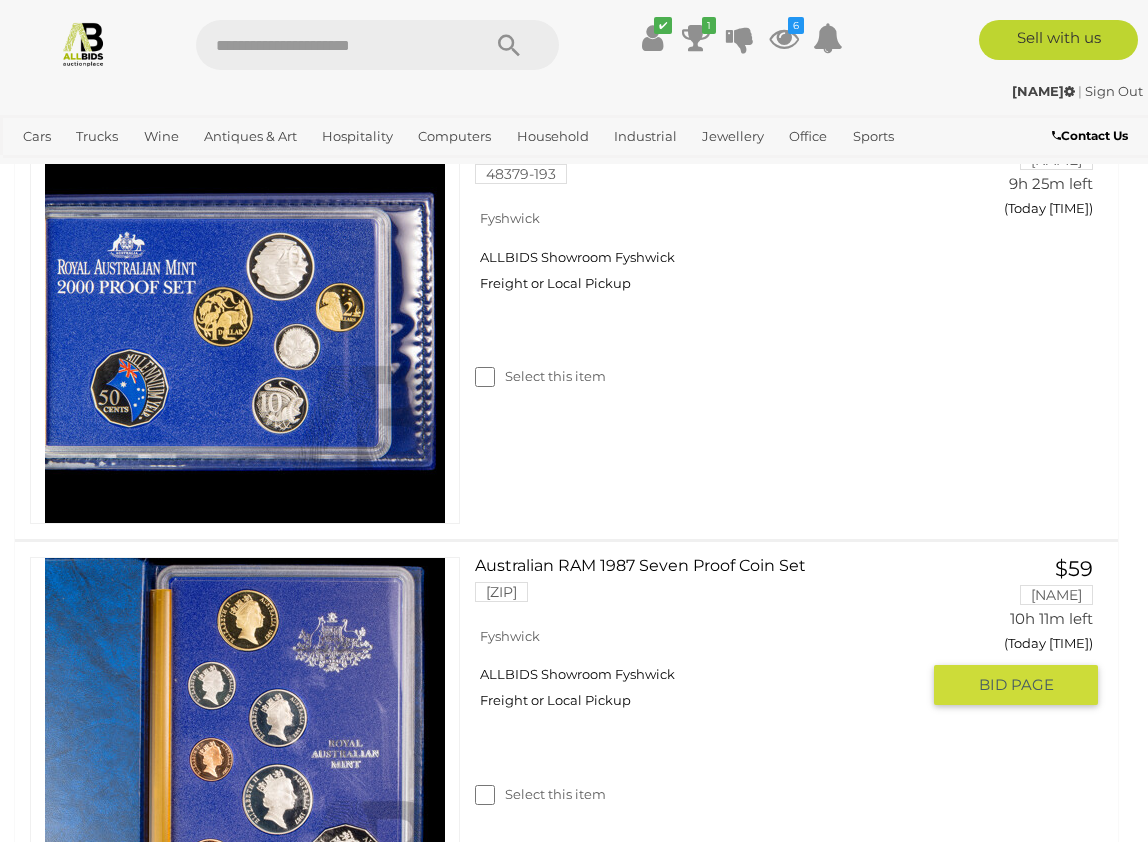 click on "Australian RAM 1987 Seven Proof Coin Set
51529-164" at bounding box center (705, 587) 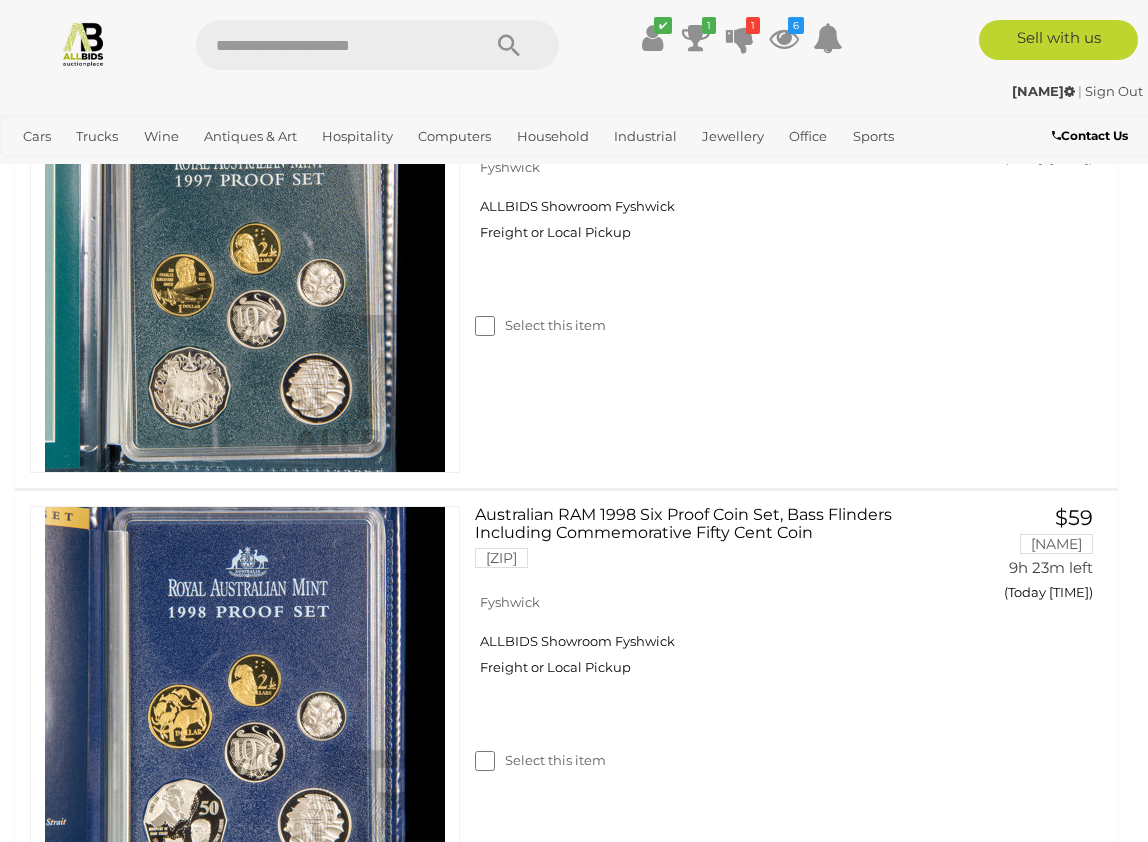 scroll, scrollTop: 965, scrollLeft: 0, axis: vertical 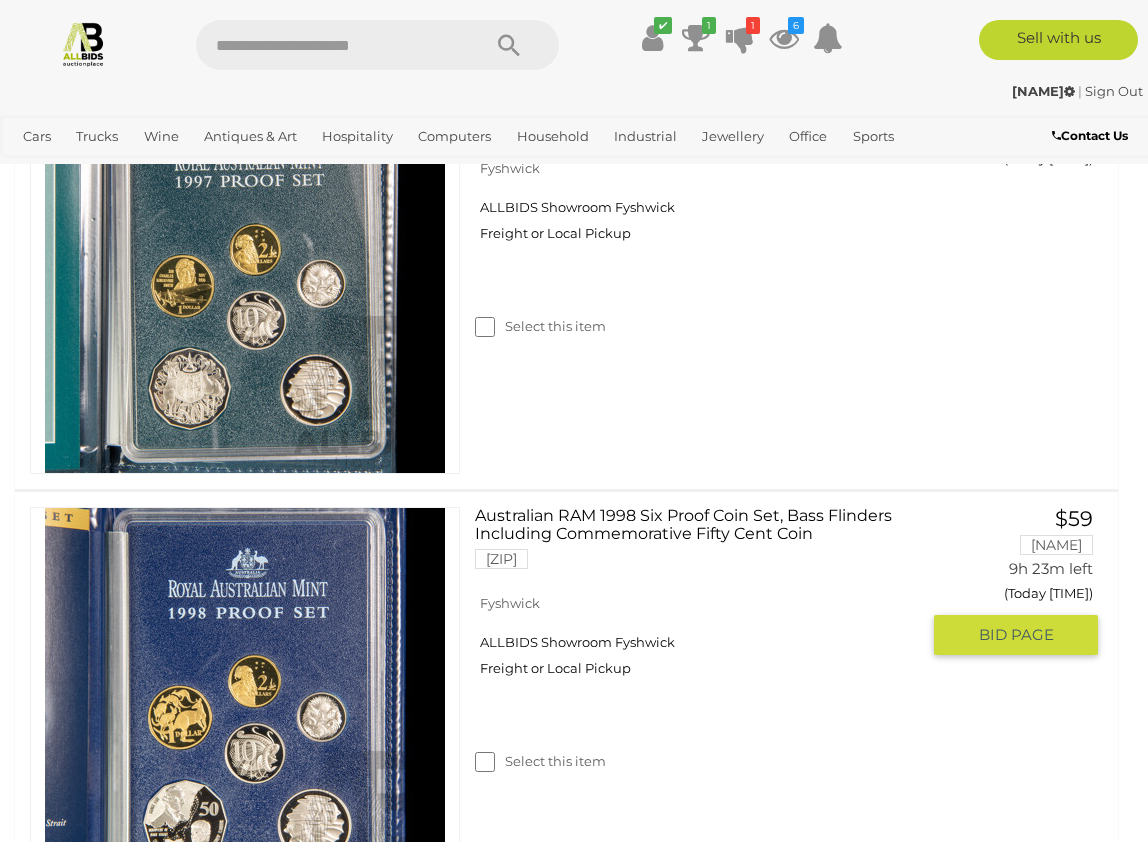 click on "Australian RAM 1998 Six Proof Coin Set, Bass Flinders Including Commemorative Fifty Cent Coin
48379-194" at bounding box center (705, 545) 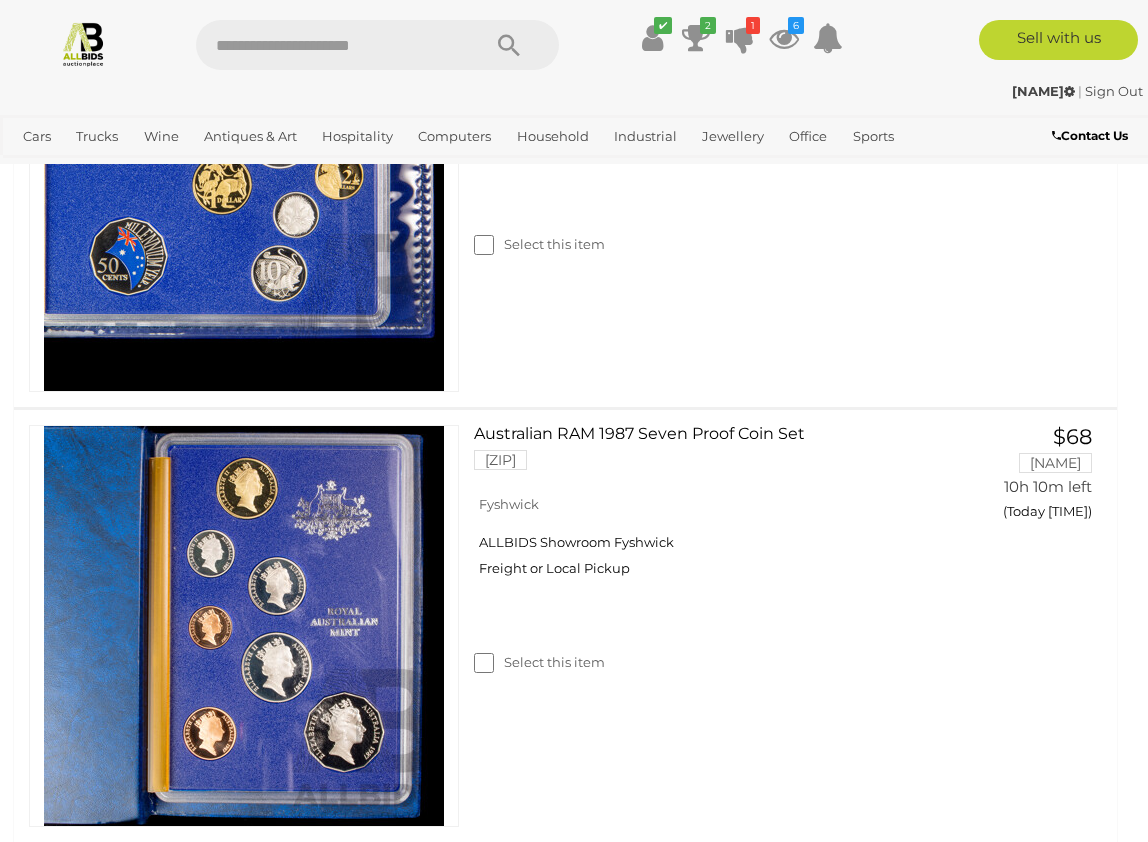 scroll, scrollTop: 1916, scrollLeft: 1, axis: both 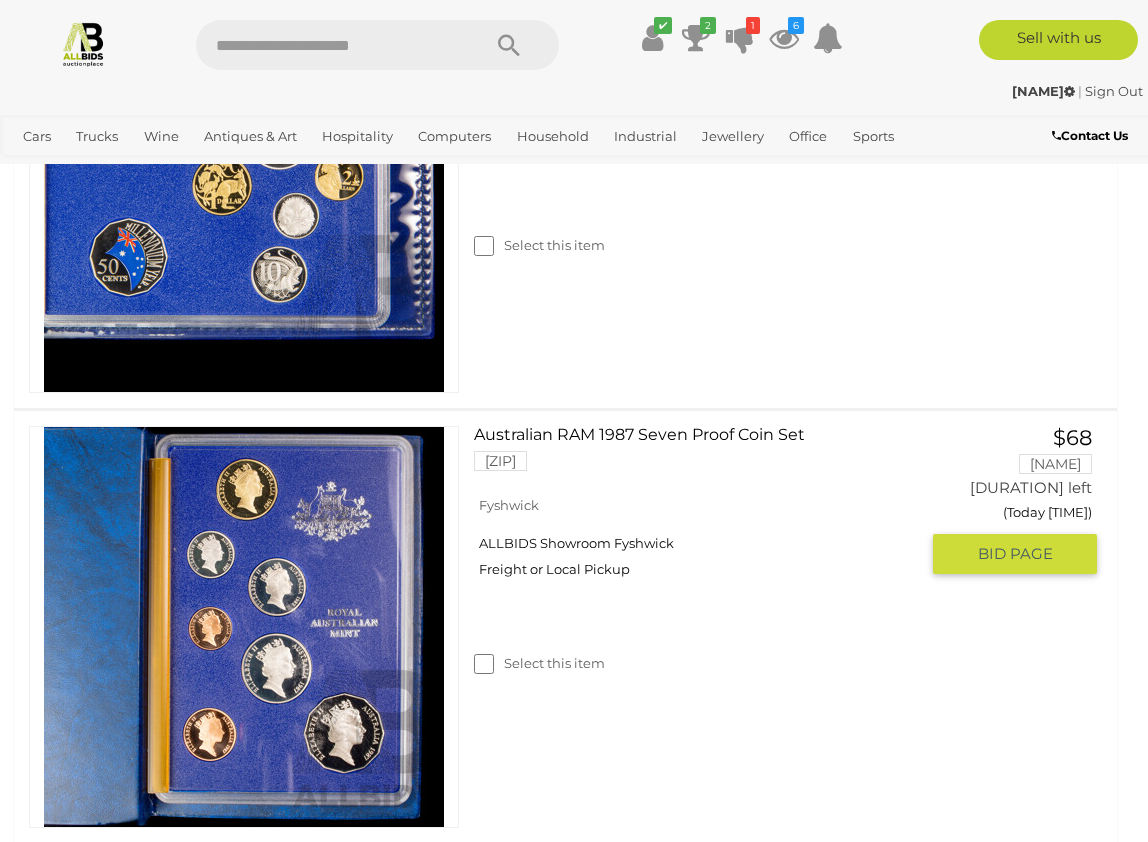 click on "Australian RAM 1987 Seven Proof Coin Set
51529-164" at bounding box center [704, 456] 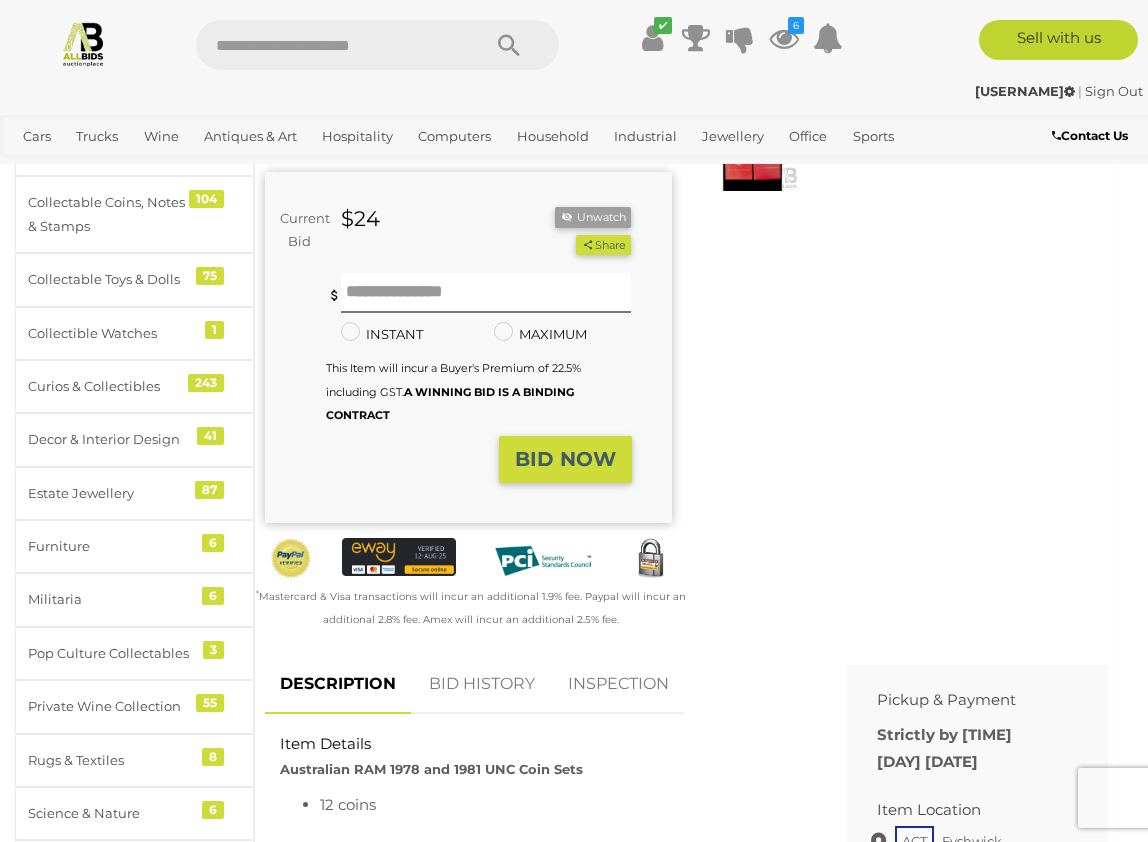 scroll, scrollTop: 389, scrollLeft: 0, axis: vertical 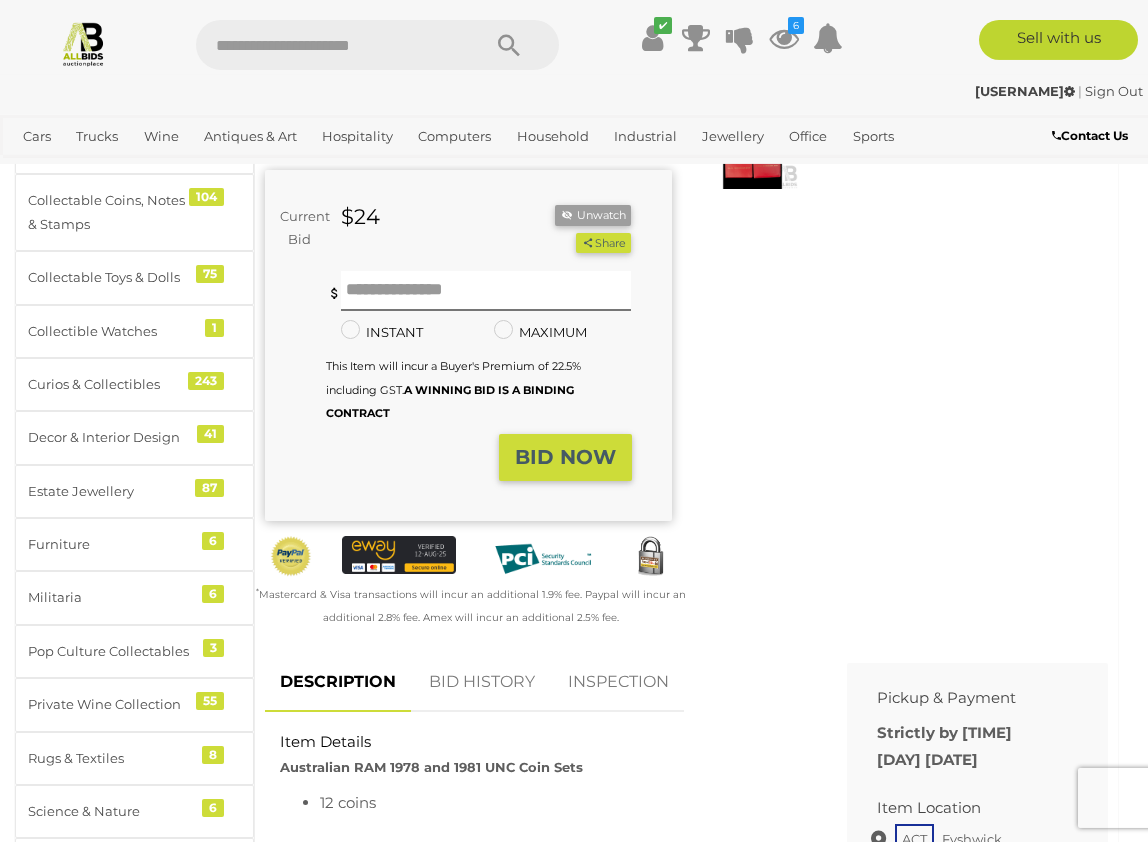 click on "BID HISTORY" at bounding box center [482, 682] 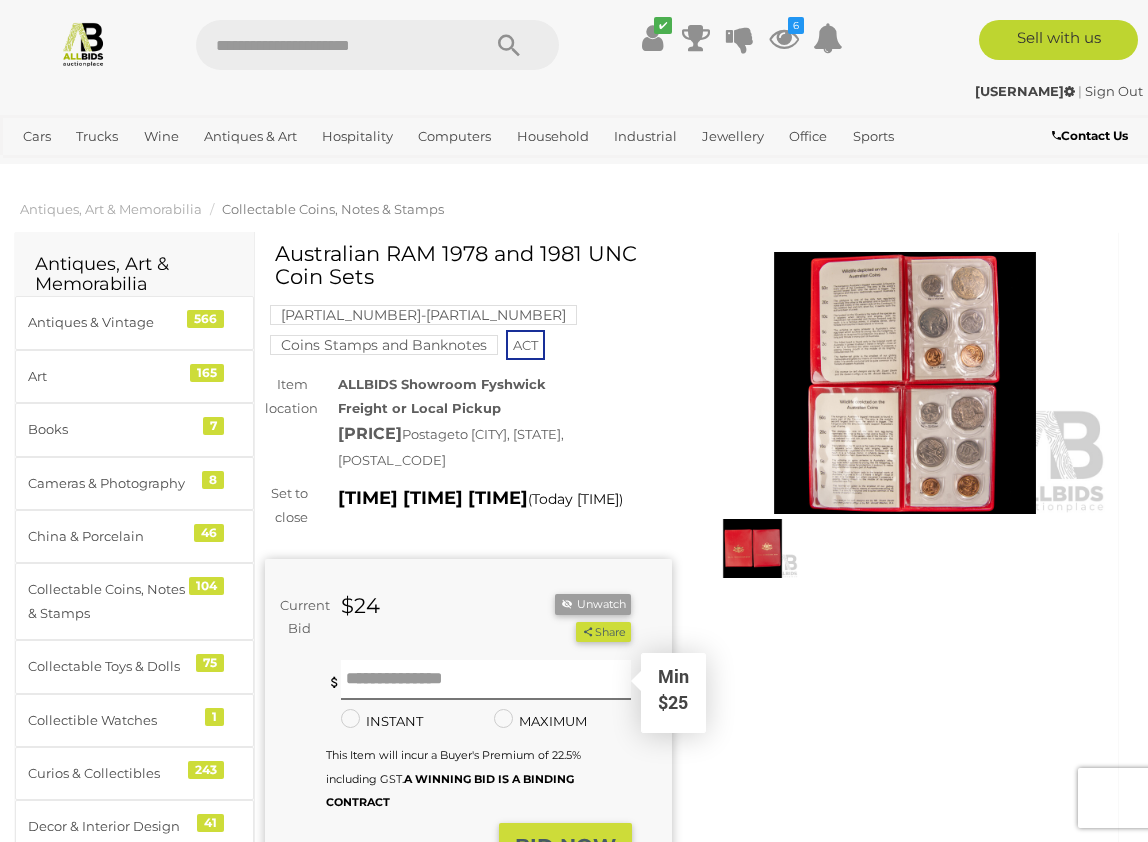 scroll, scrollTop: 0, scrollLeft: 0, axis: both 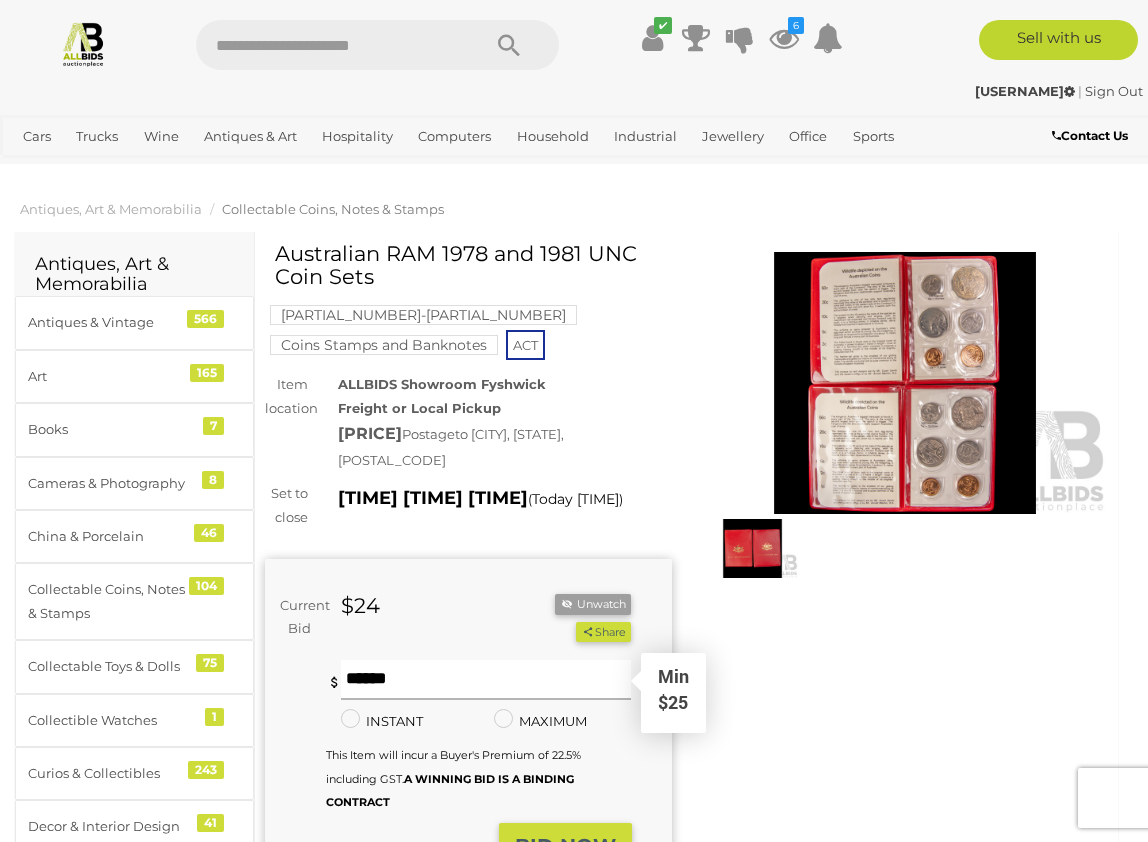 click at bounding box center [486, 680] 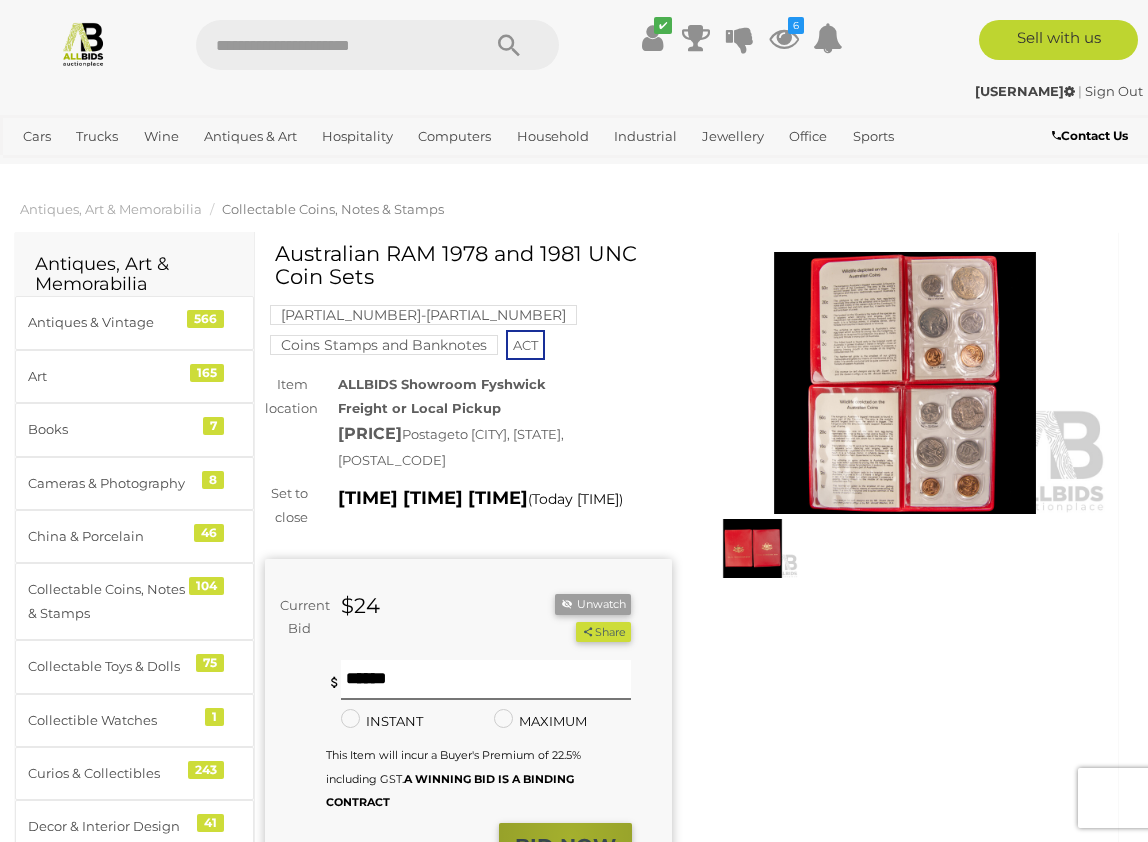 click on "BID NOW" at bounding box center [565, 846] 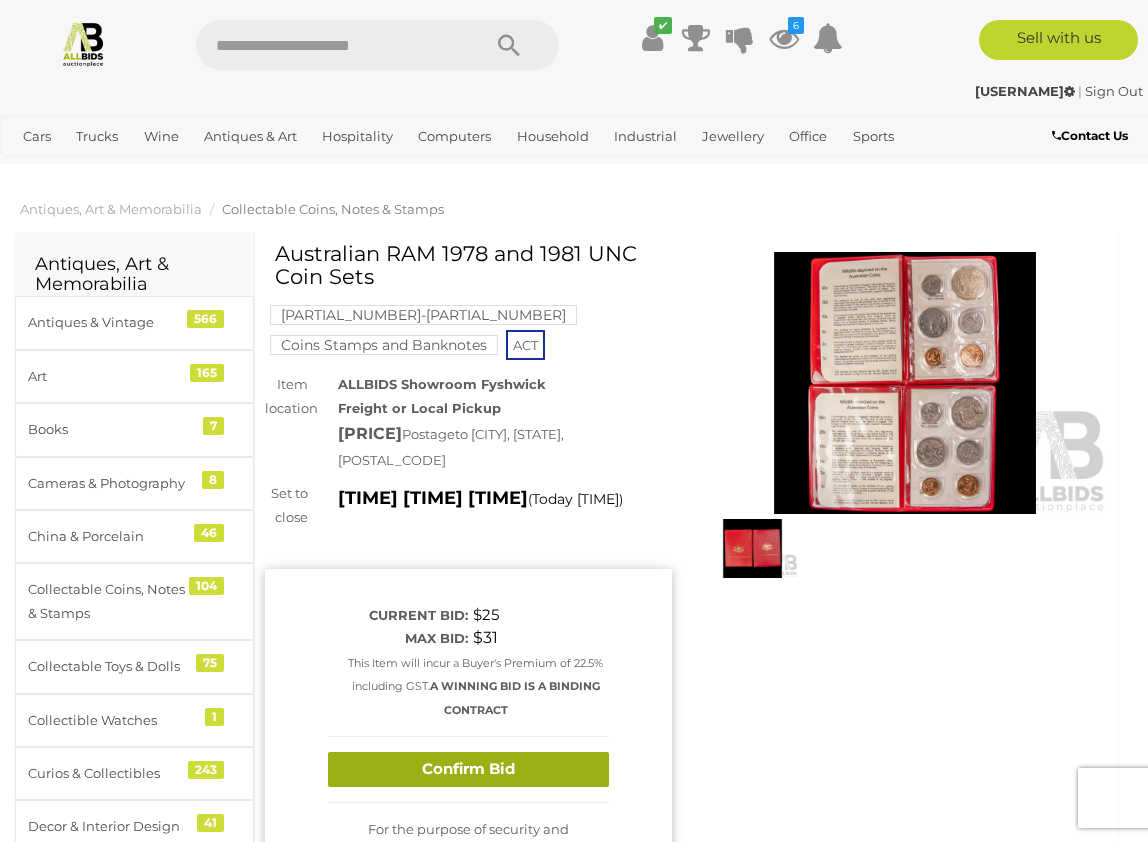 click on "Confirm Bid" at bounding box center [468, 769] 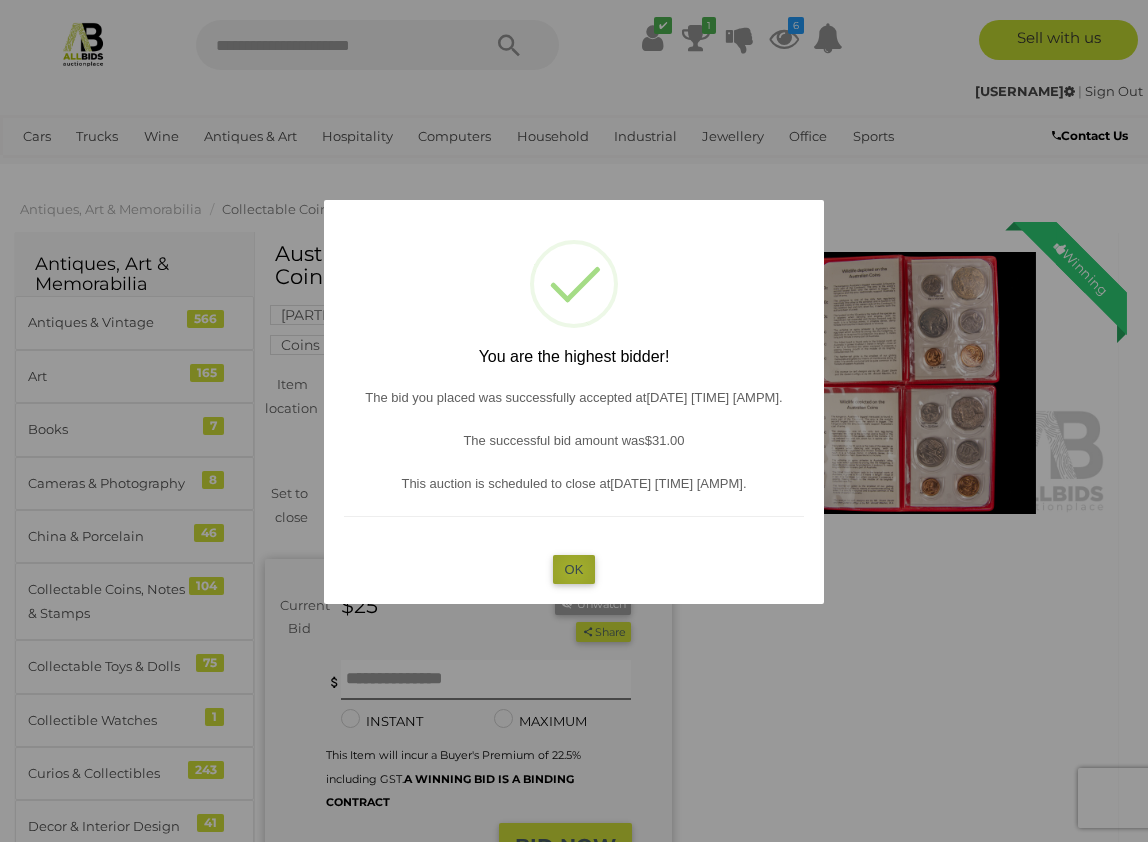 click on "OK" at bounding box center [574, 569] 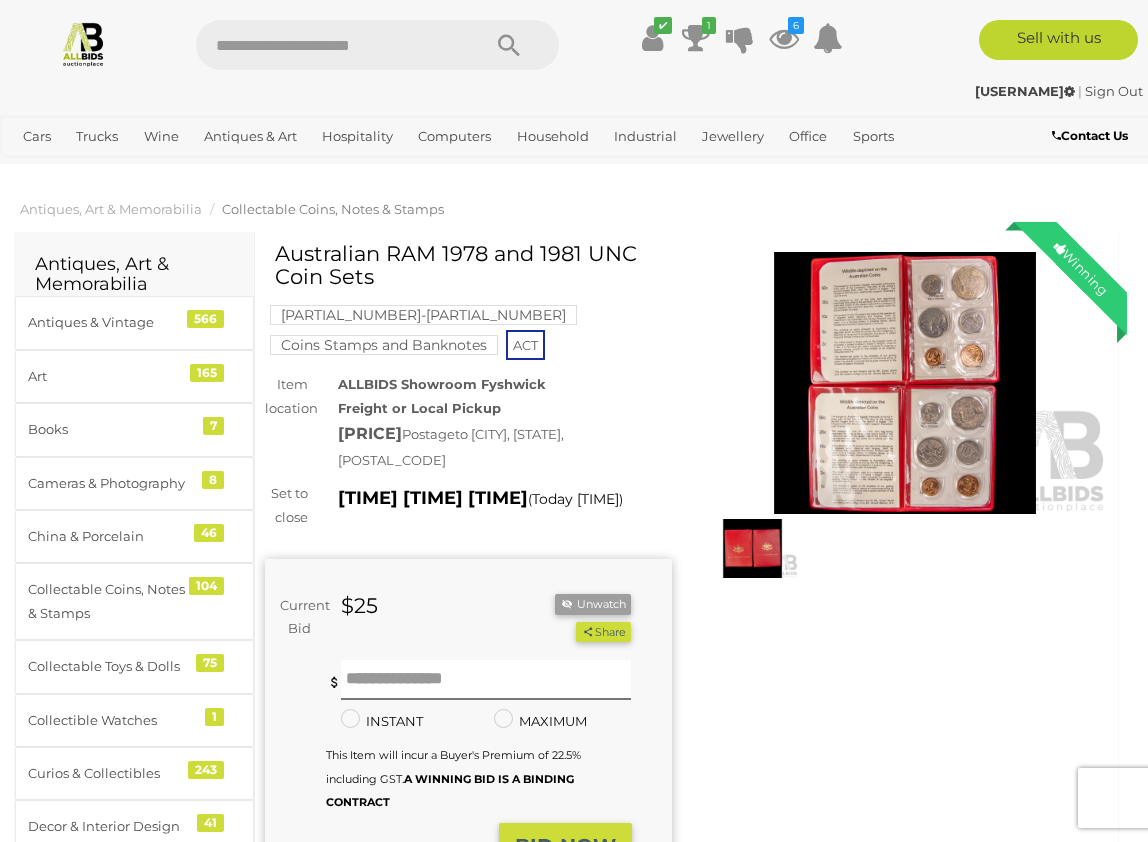 scroll, scrollTop: 0, scrollLeft: 0, axis: both 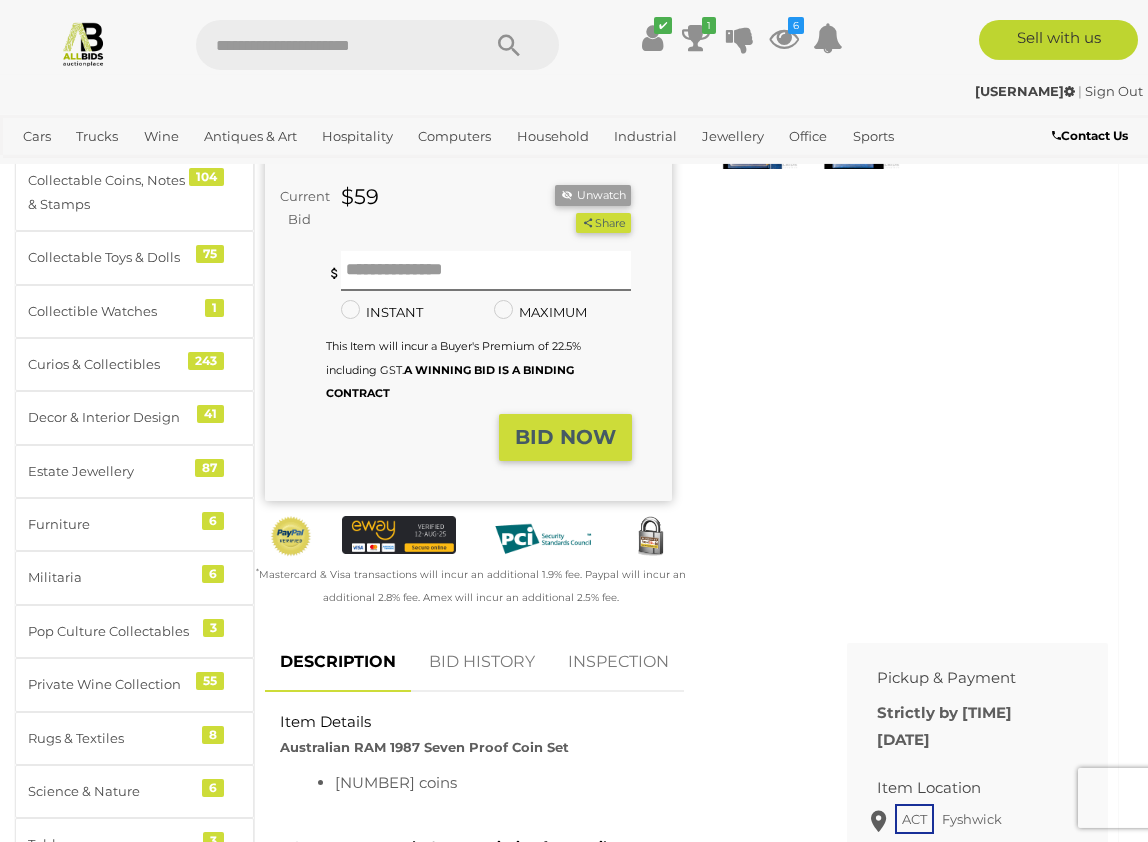 click on "BID HISTORY" at bounding box center (482, 662) 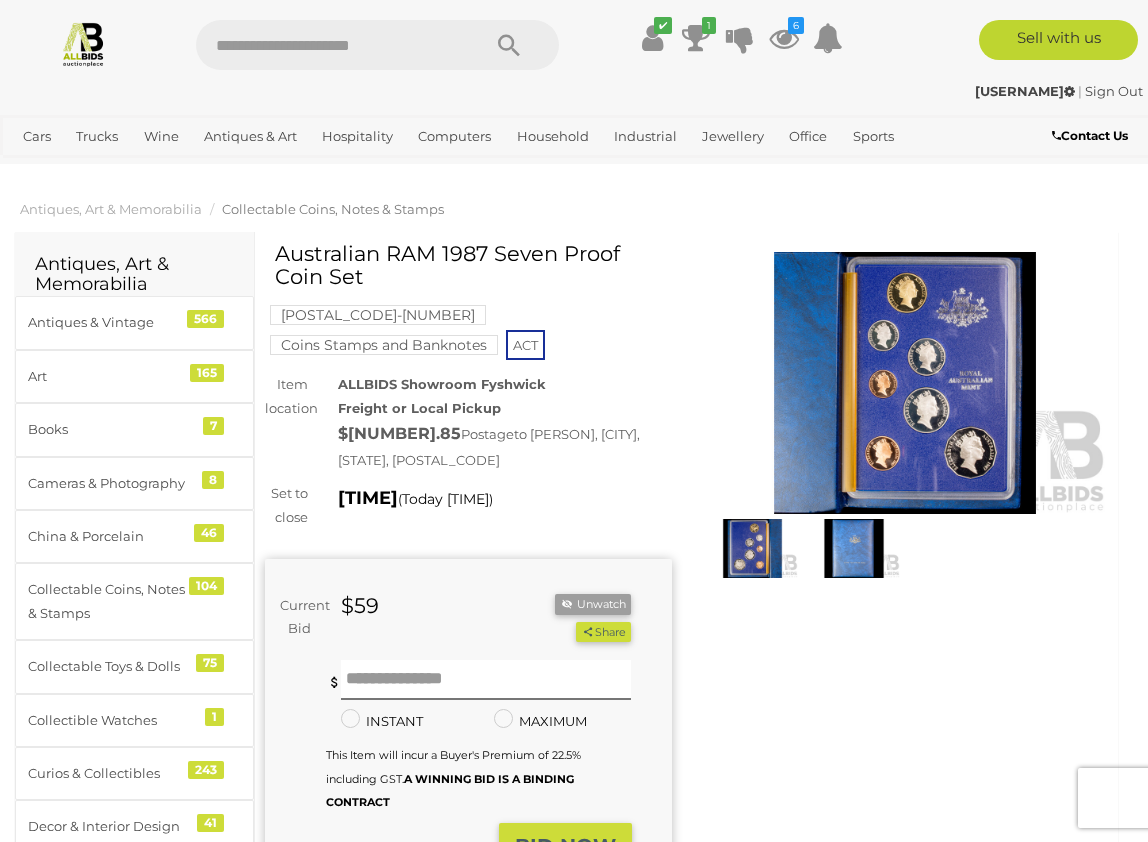 scroll, scrollTop: 0, scrollLeft: 0, axis: both 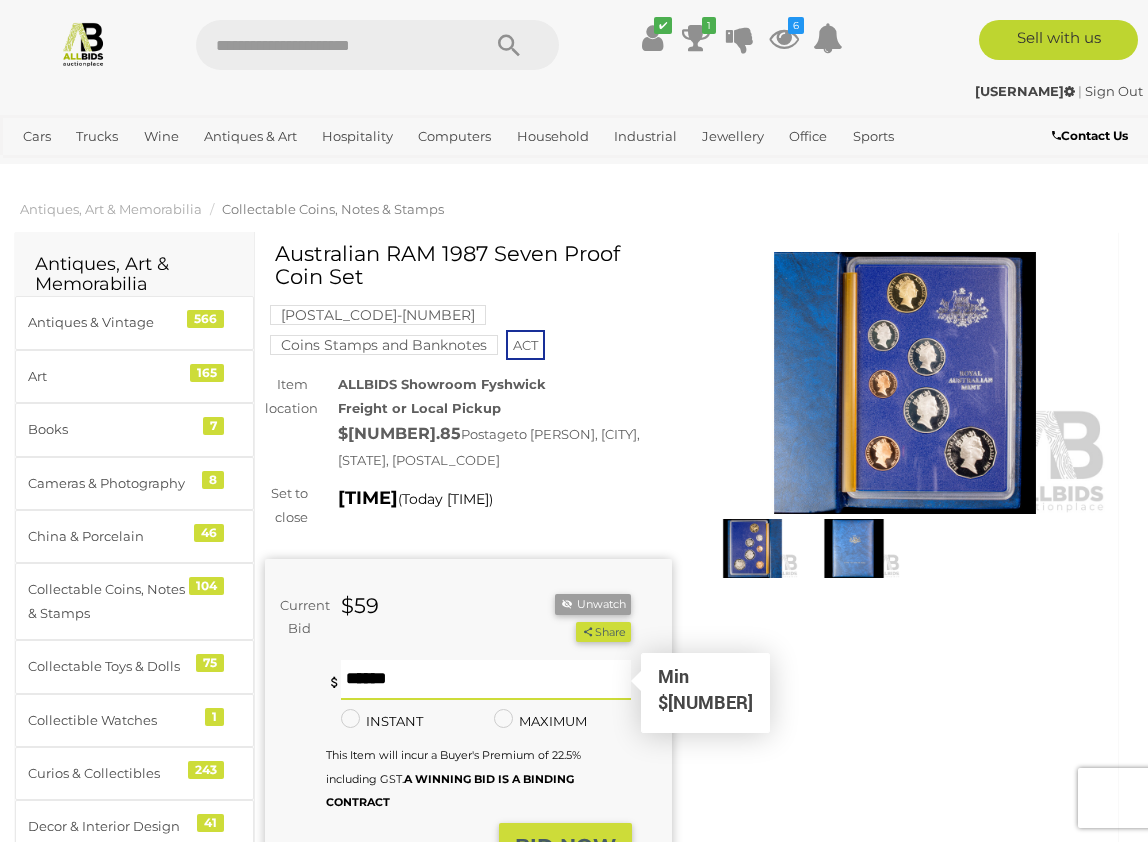 click at bounding box center [486, 680] 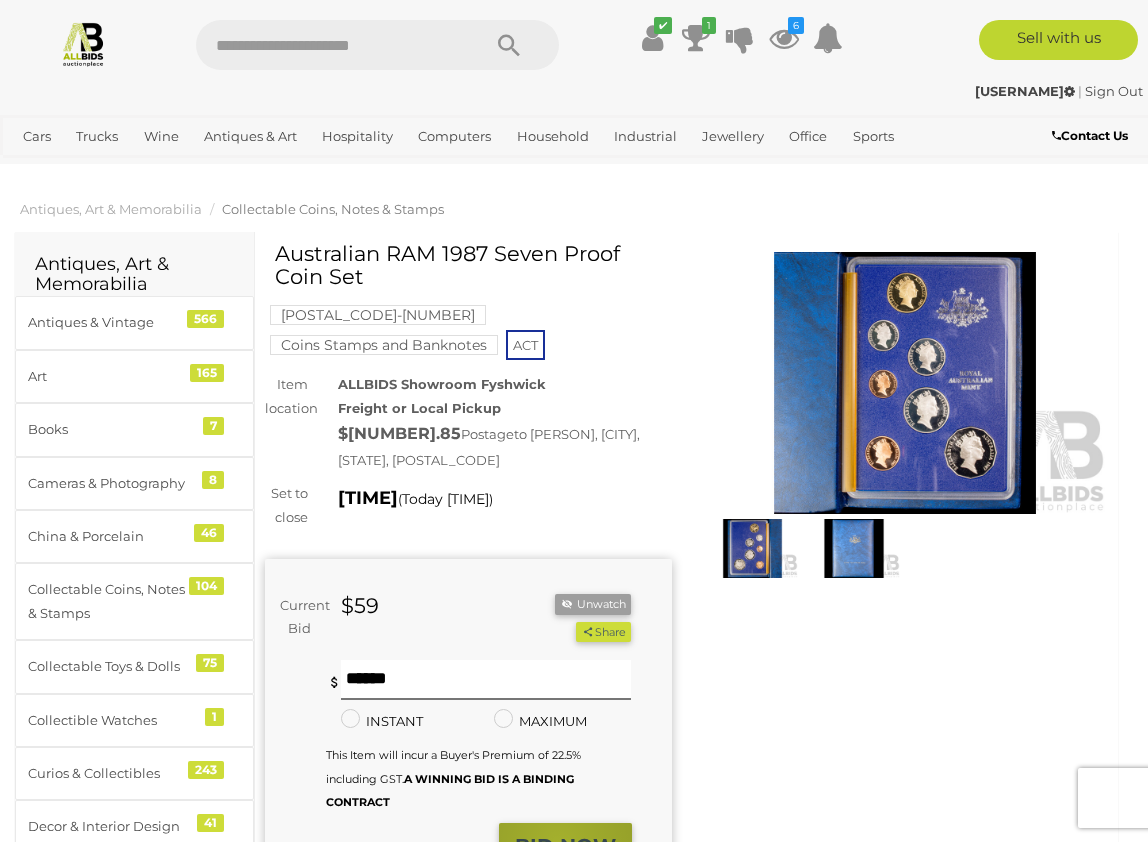 click on "BID NOW" at bounding box center (565, 846) 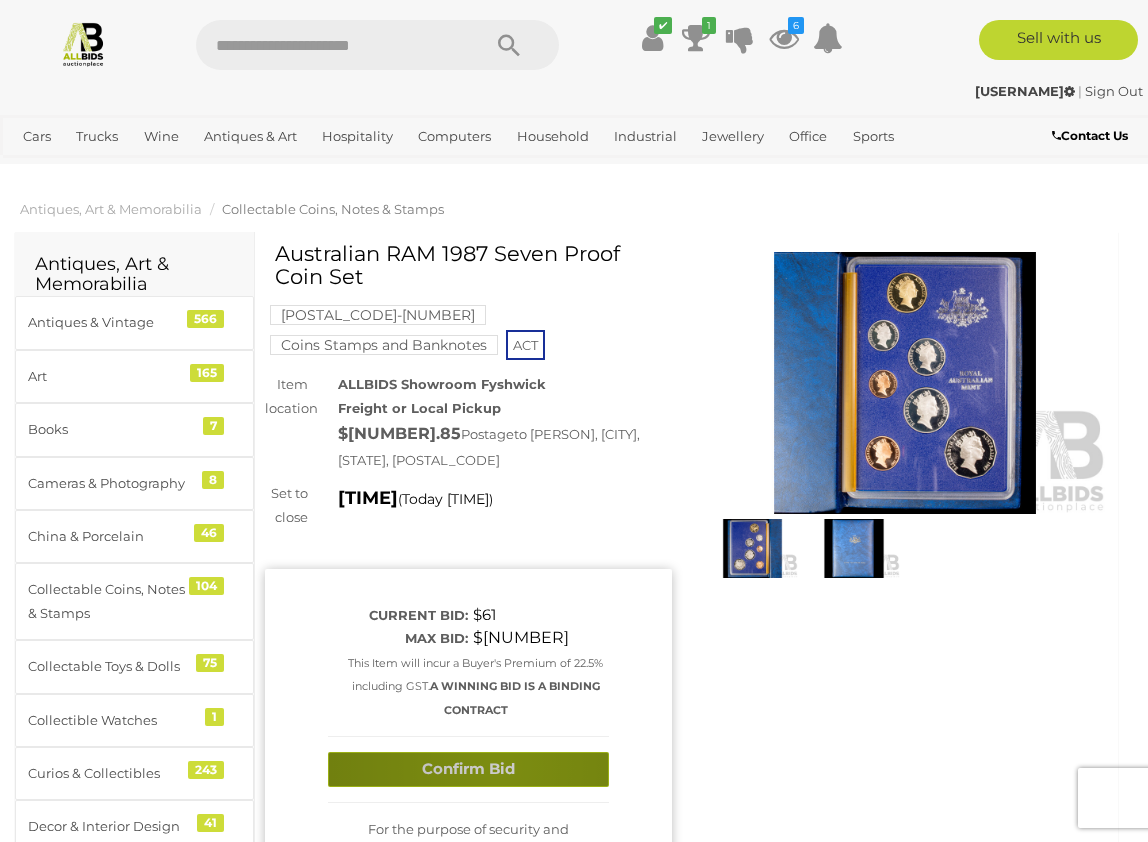 click on "Confirm Bid" at bounding box center (468, 769) 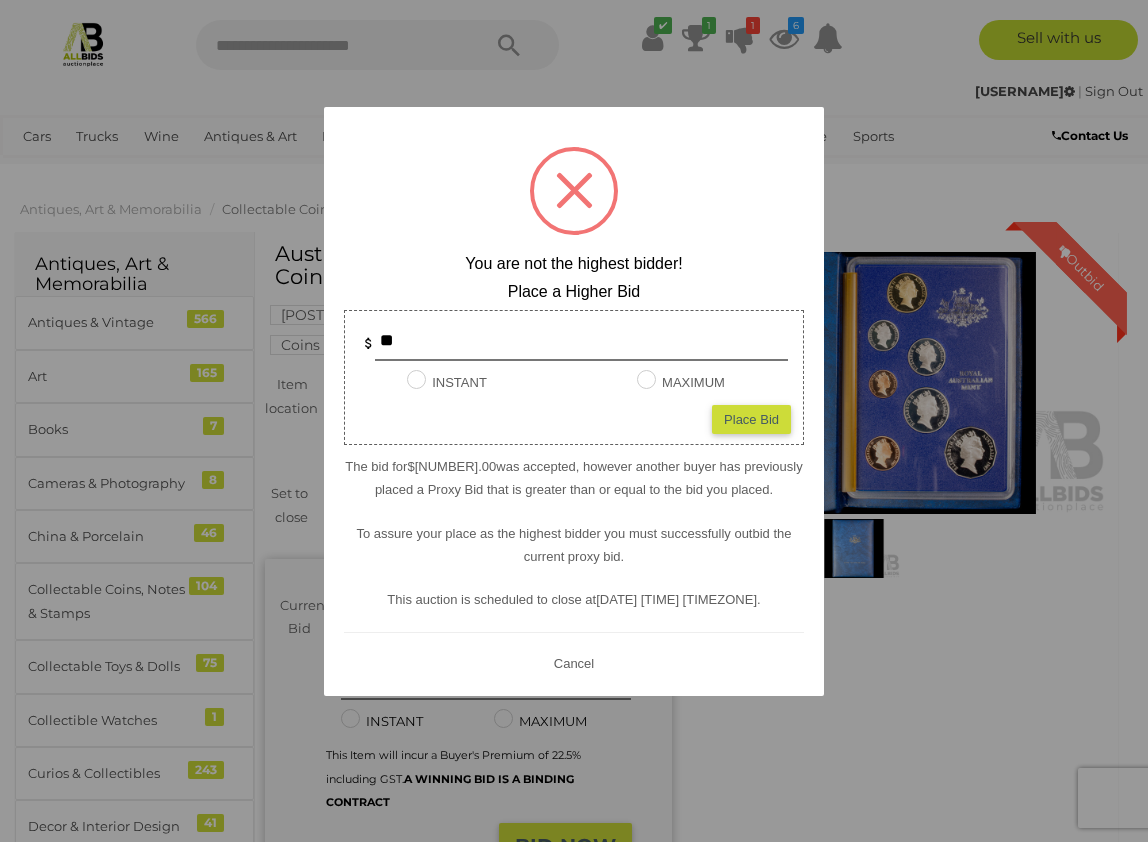 click at bounding box center (574, 421) 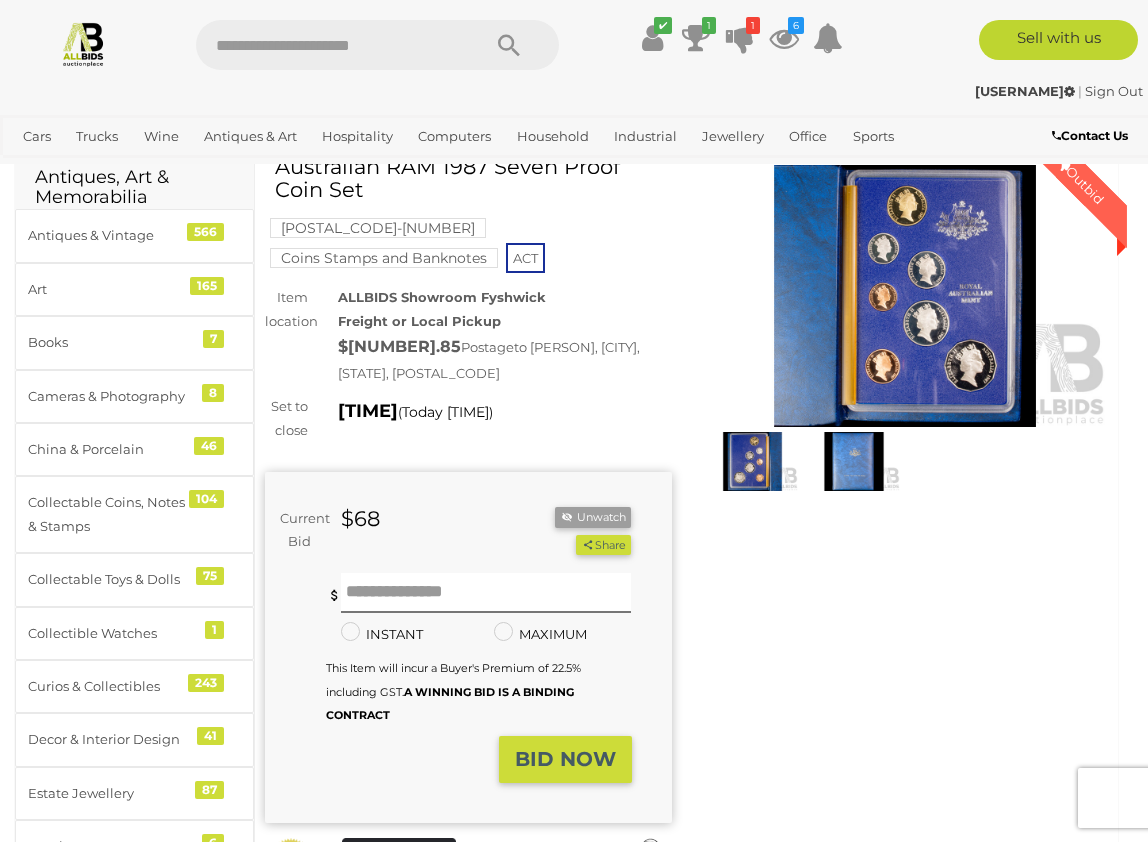 scroll, scrollTop: 70, scrollLeft: 0, axis: vertical 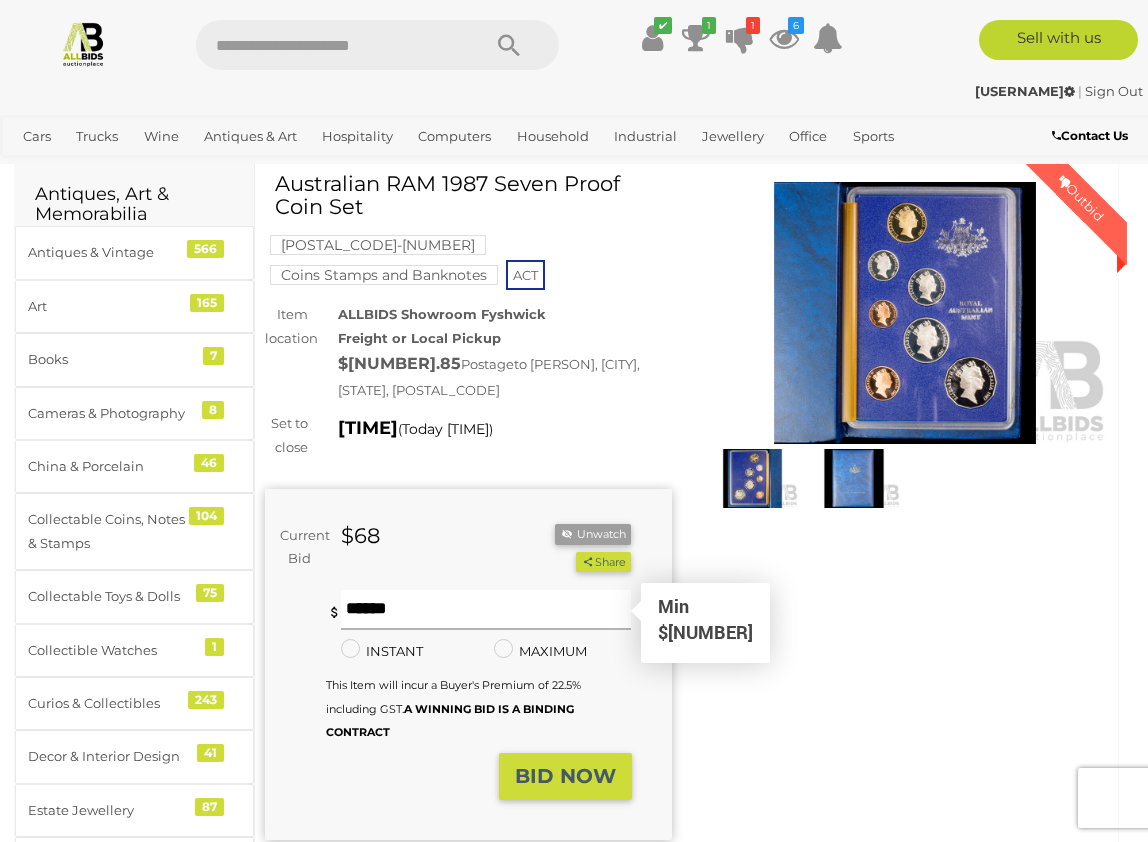 click at bounding box center (486, 610) 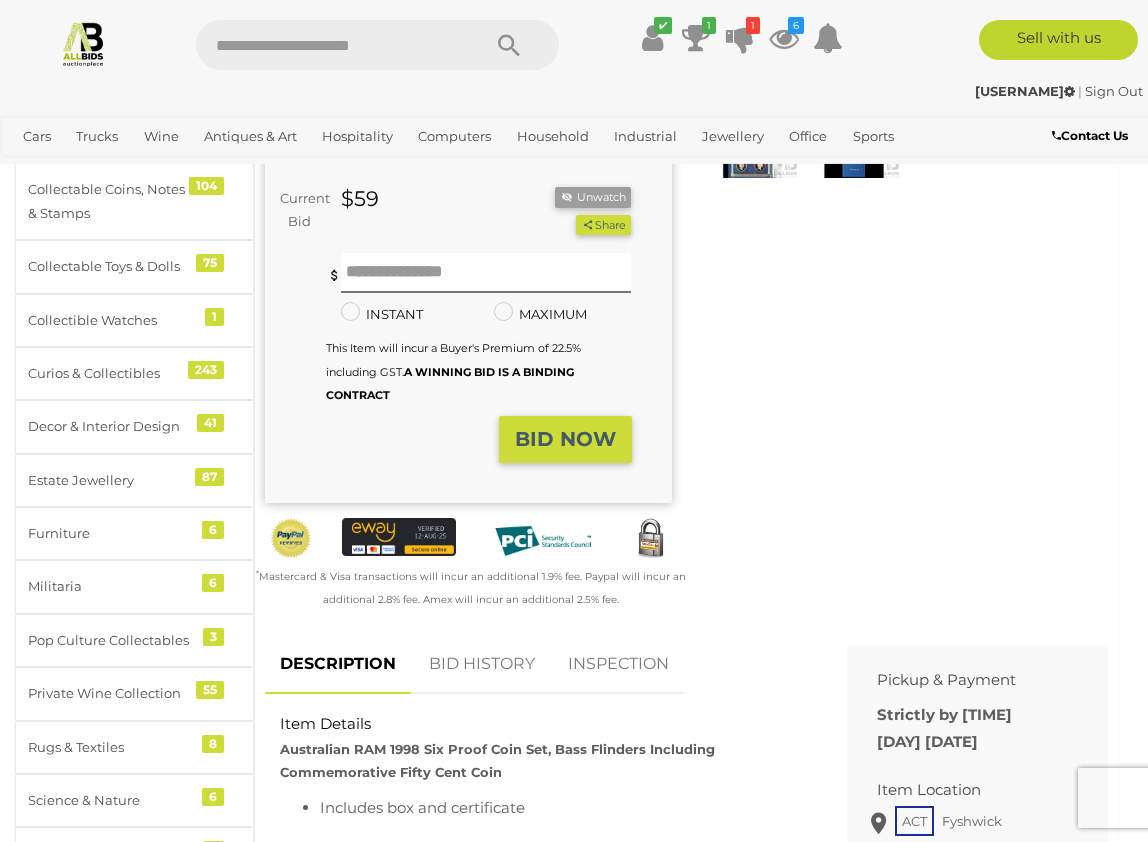 scroll, scrollTop: 424, scrollLeft: 0, axis: vertical 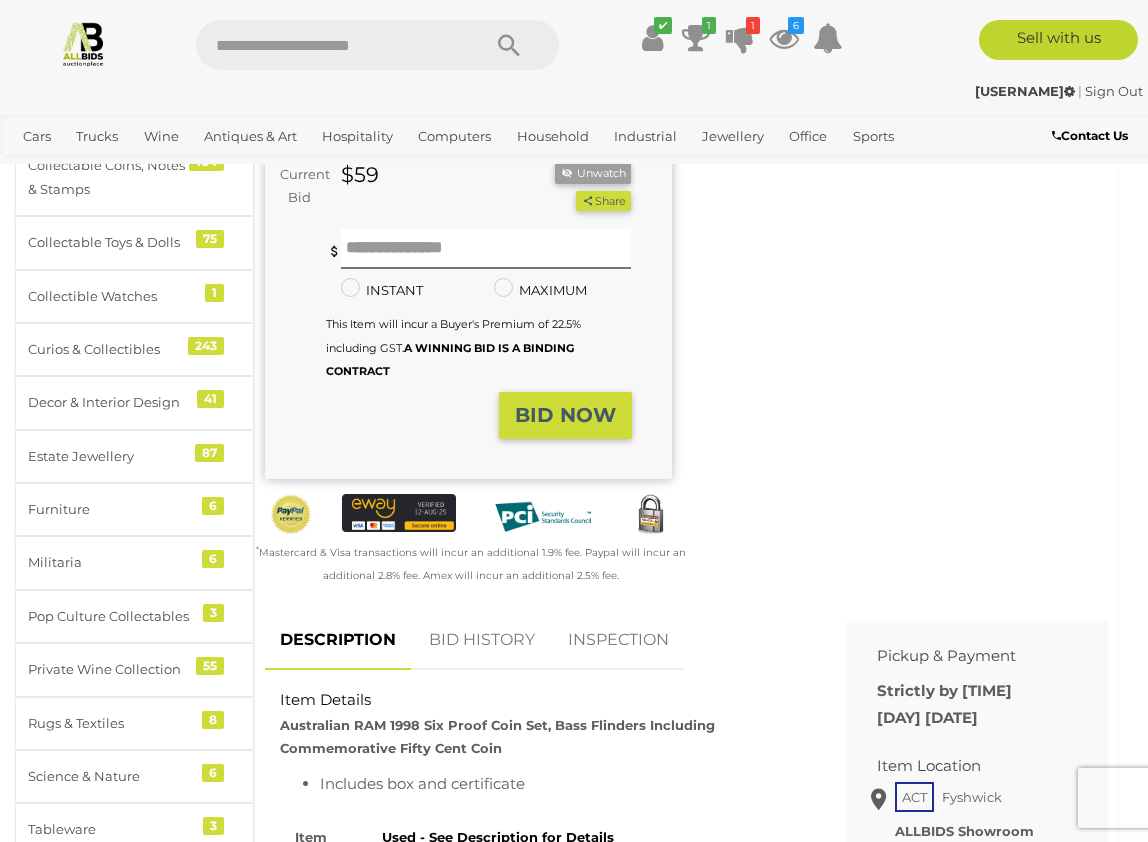 click on "BID HISTORY" at bounding box center (482, 640) 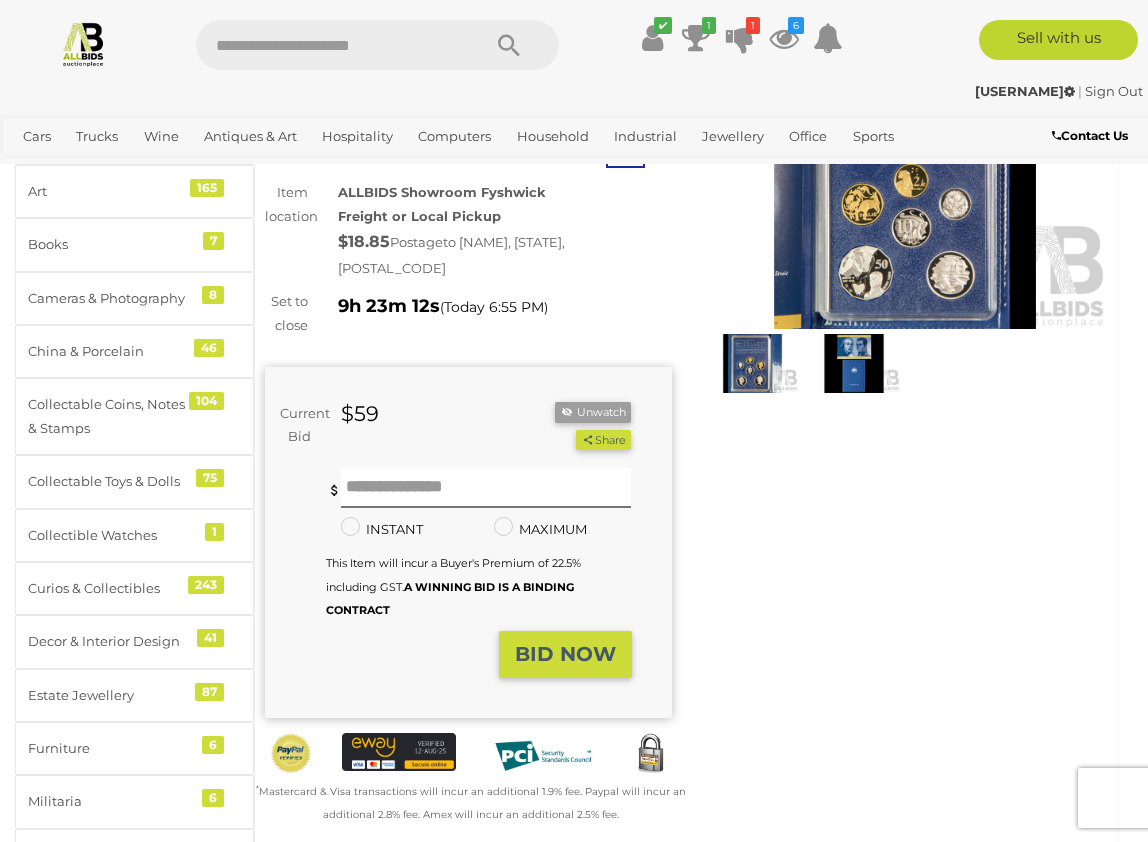 scroll, scrollTop: 173, scrollLeft: 0, axis: vertical 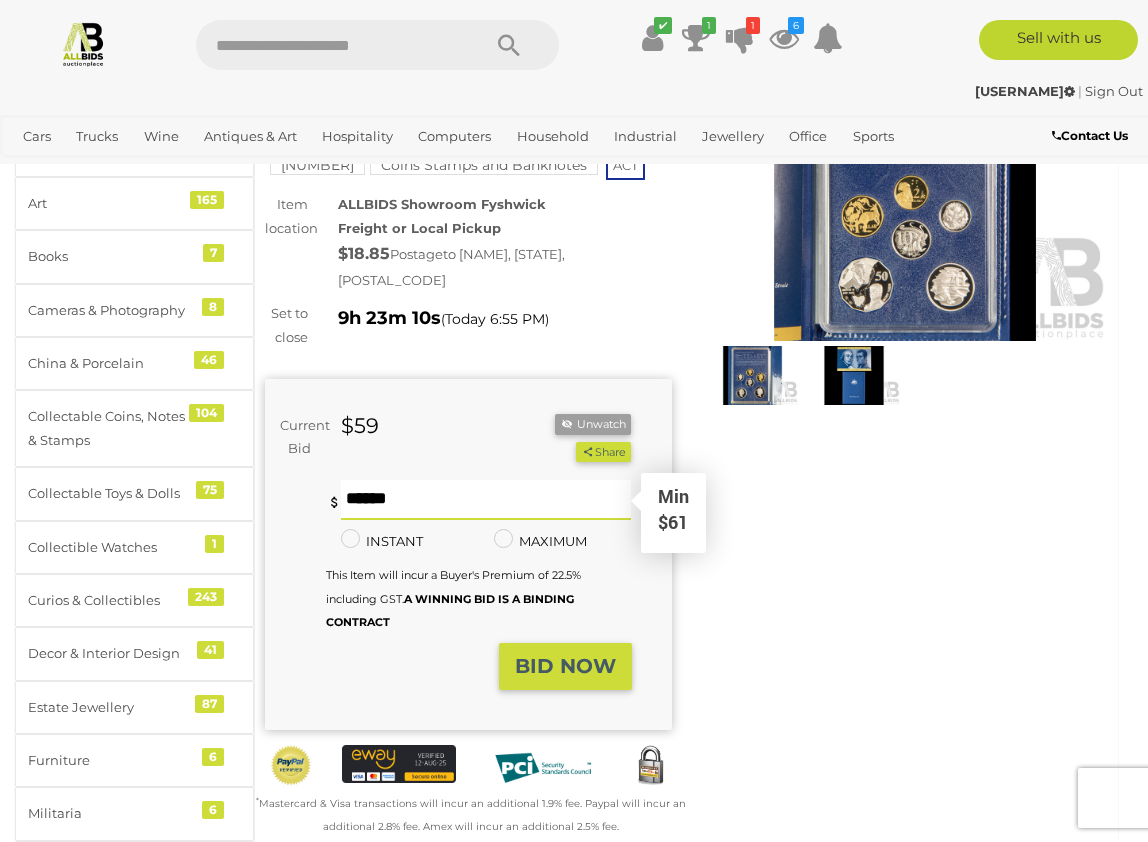 click at bounding box center (486, 500) 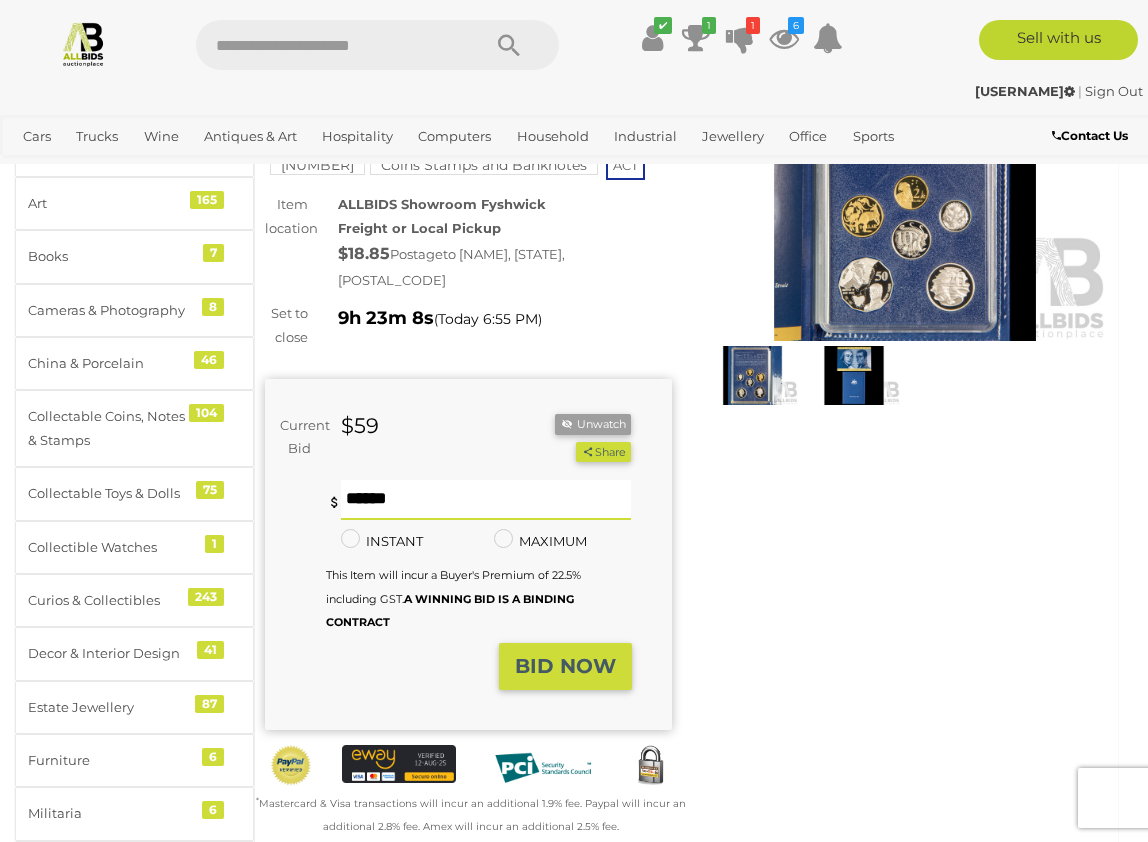 click on "BID NOW" at bounding box center (565, 666) 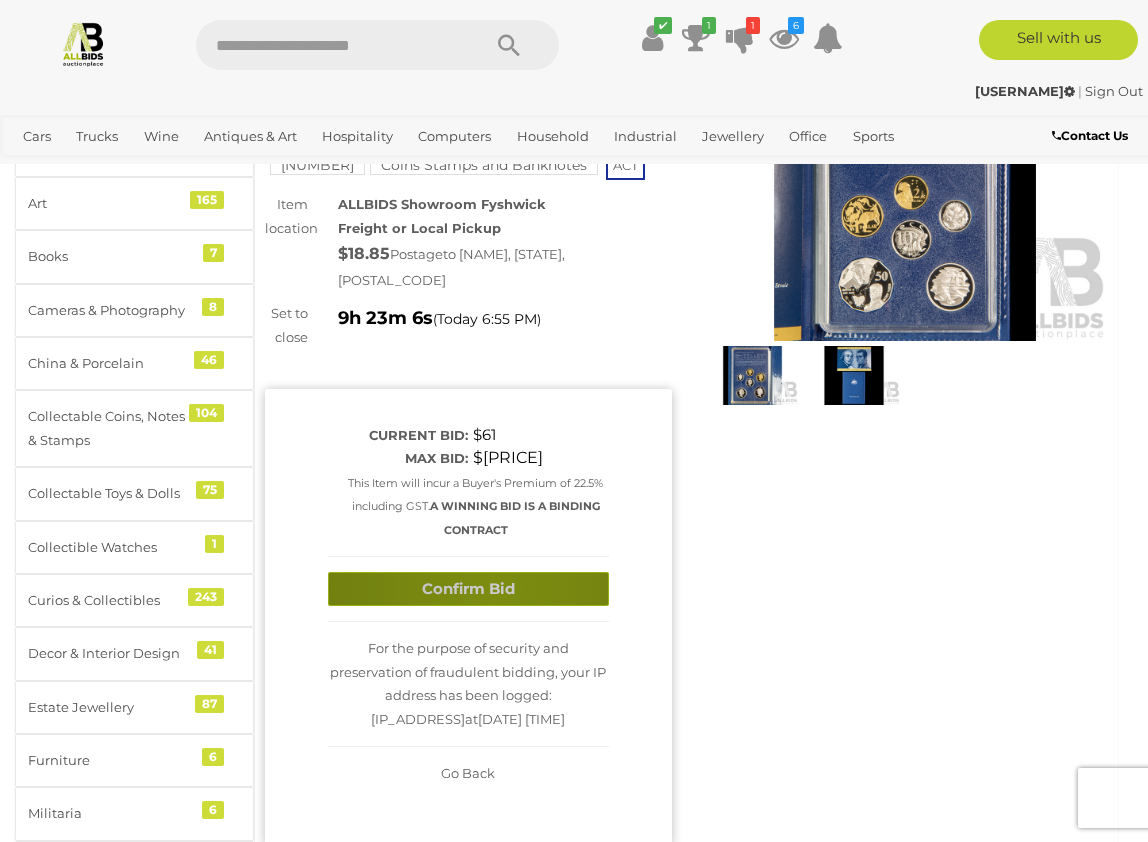 click on "Confirm Bid" at bounding box center (468, 589) 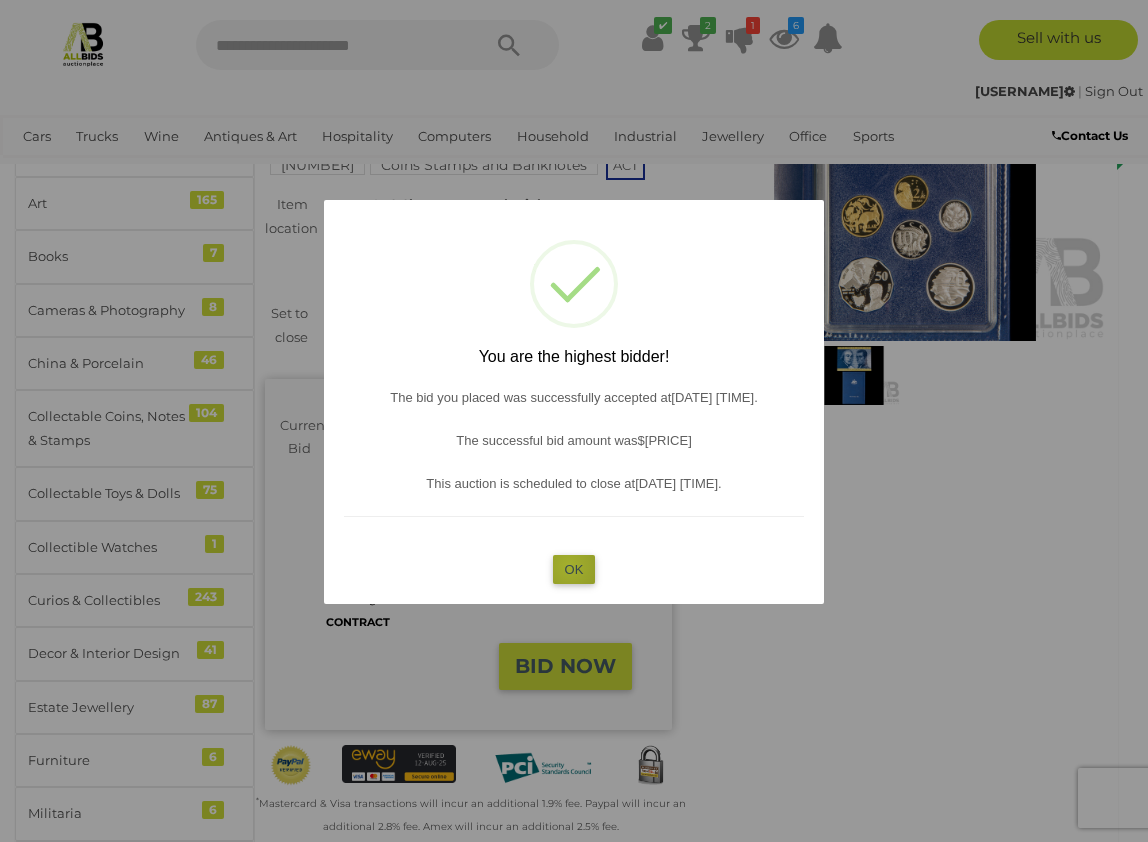 click on "OK" at bounding box center (574, 569) 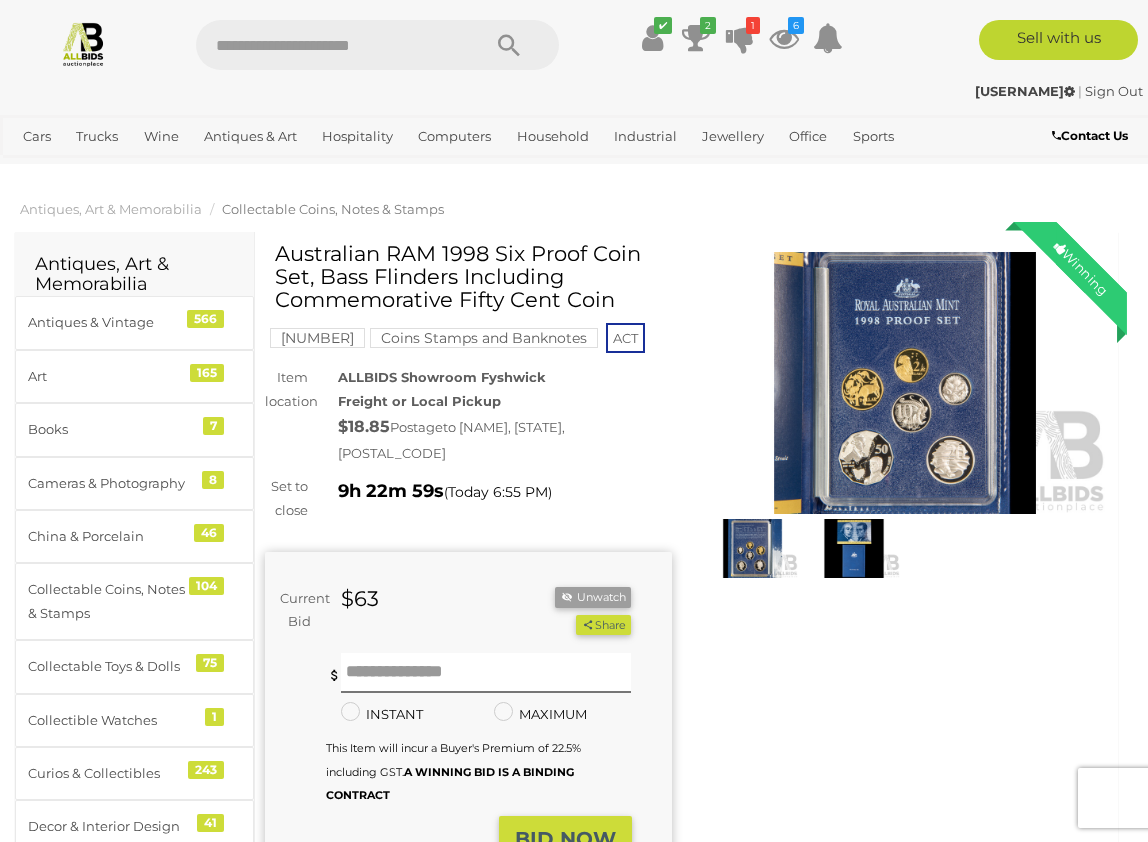 scroll, scrollTop: 0, scrollLeft: 0, axis: both 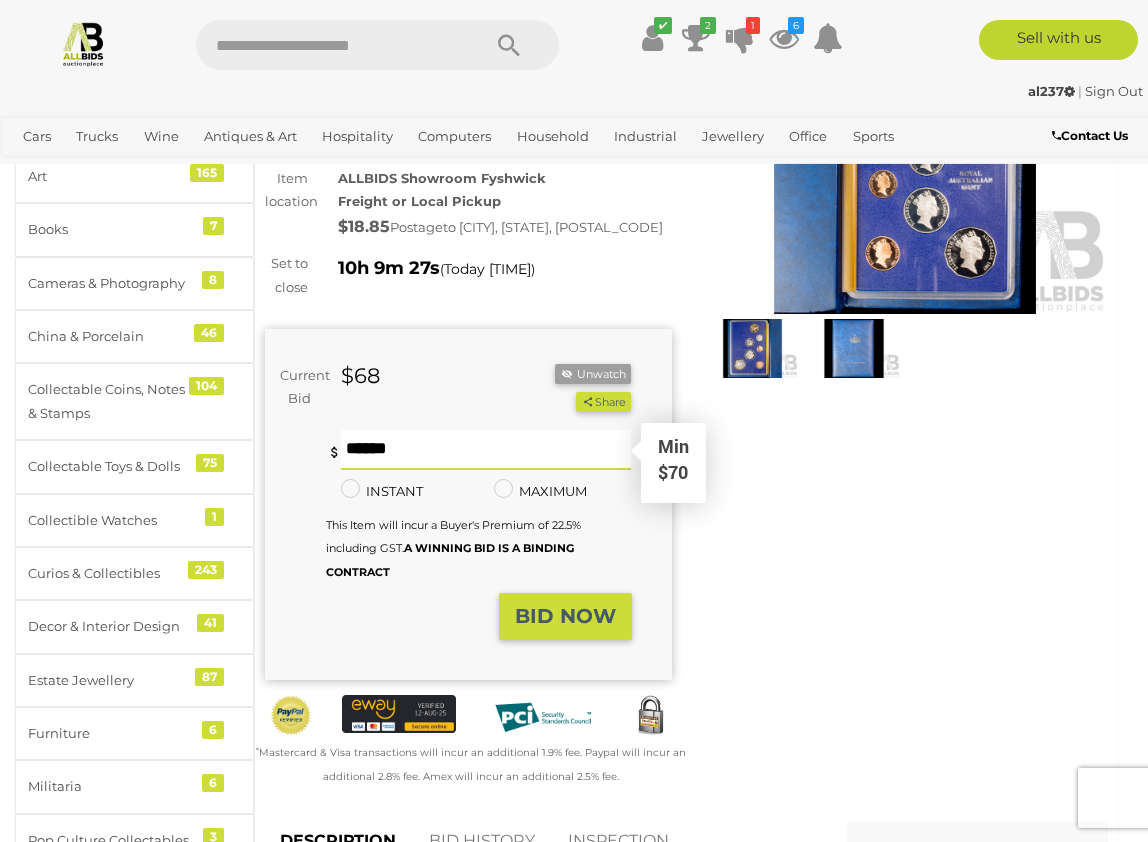 click at bounding box center [486, 450] 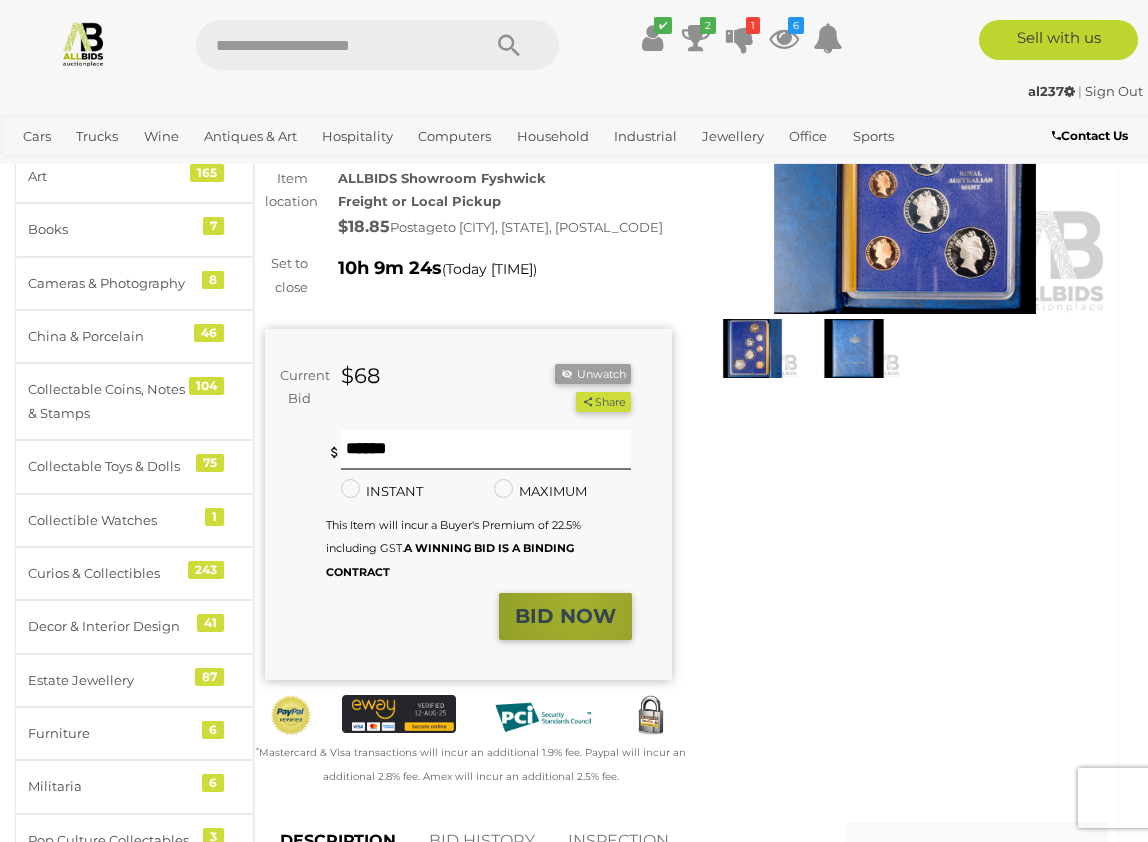 click on "BID NOW" at bounding box center (565, 616) 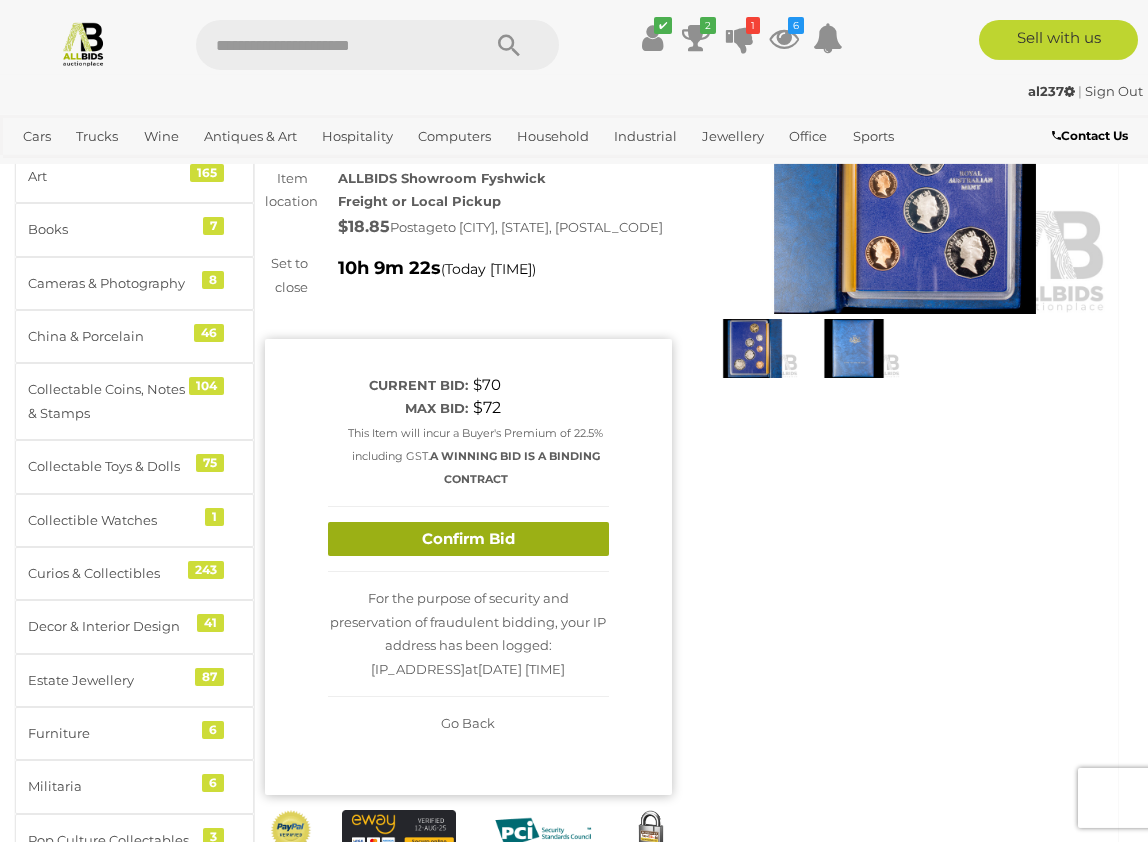 click on "Confirm Bid" at bounding box center (468, 539) 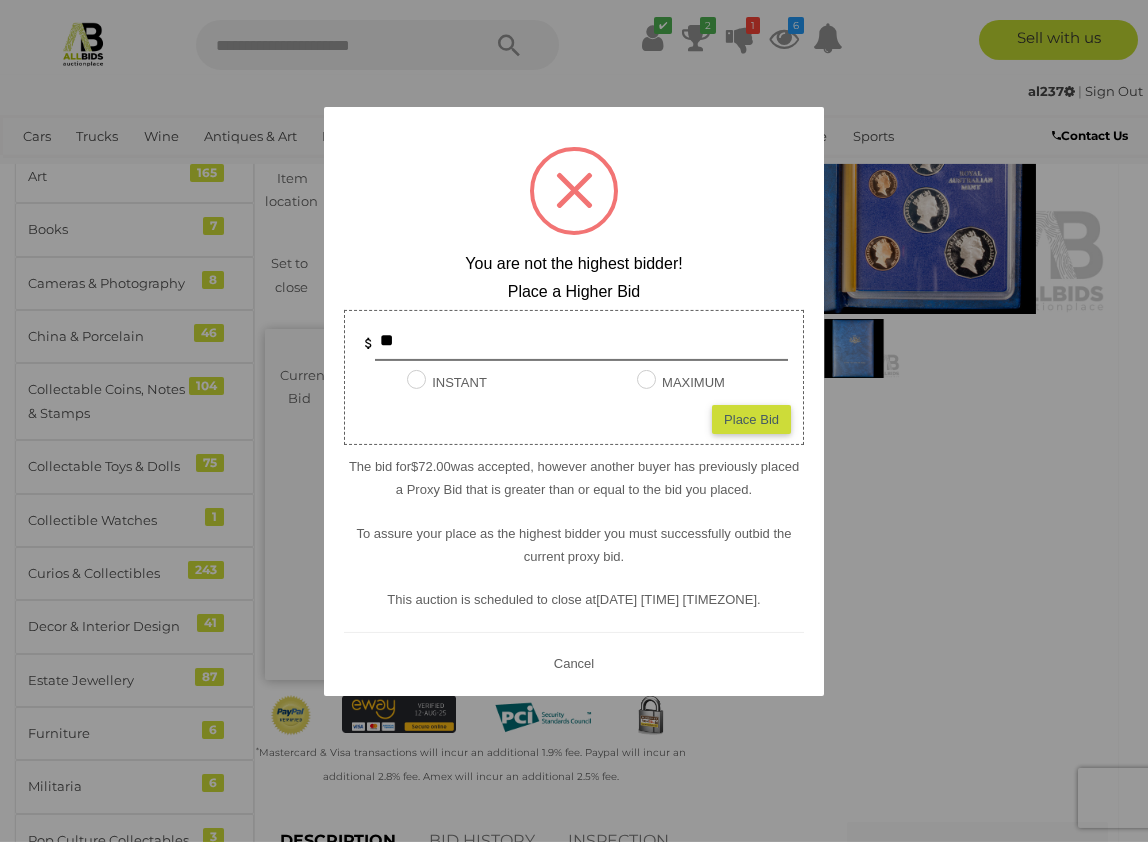 click at bounding box center (574, 421) 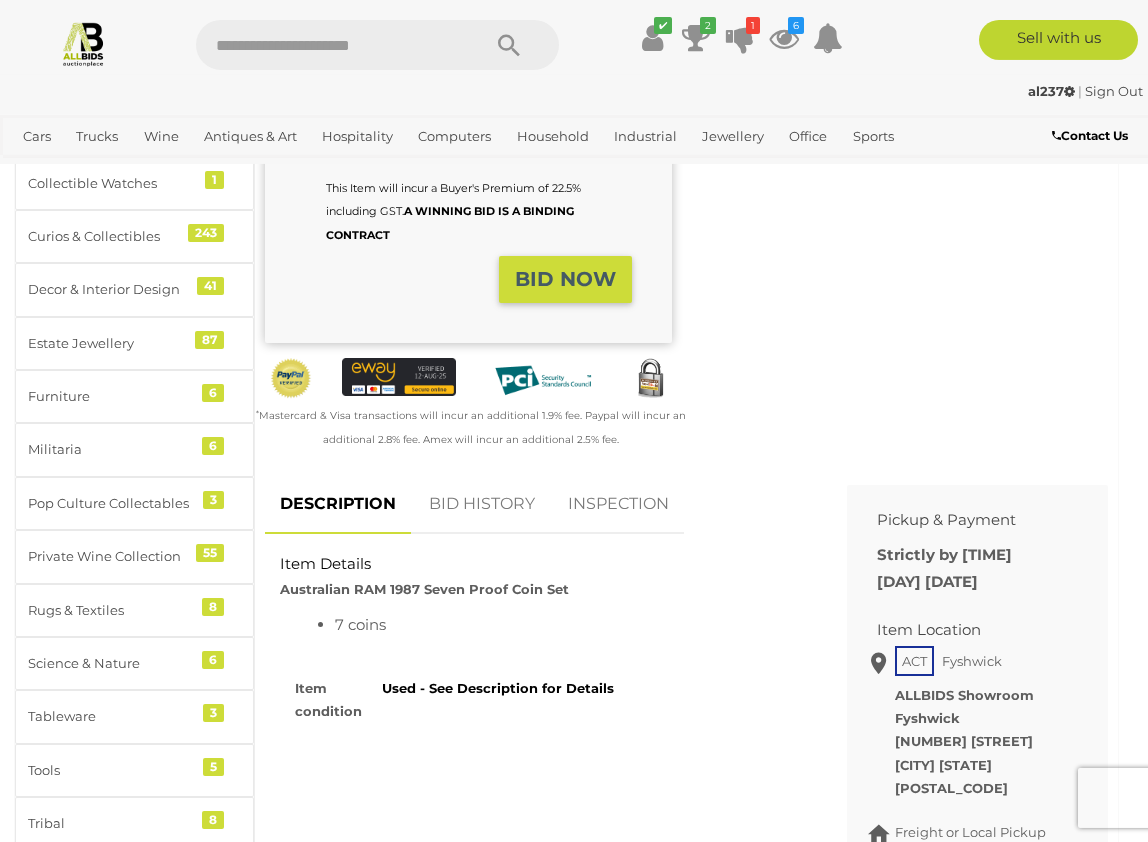 scroll, scrollTop: 539, scrollLeft: 0, axis: vertical 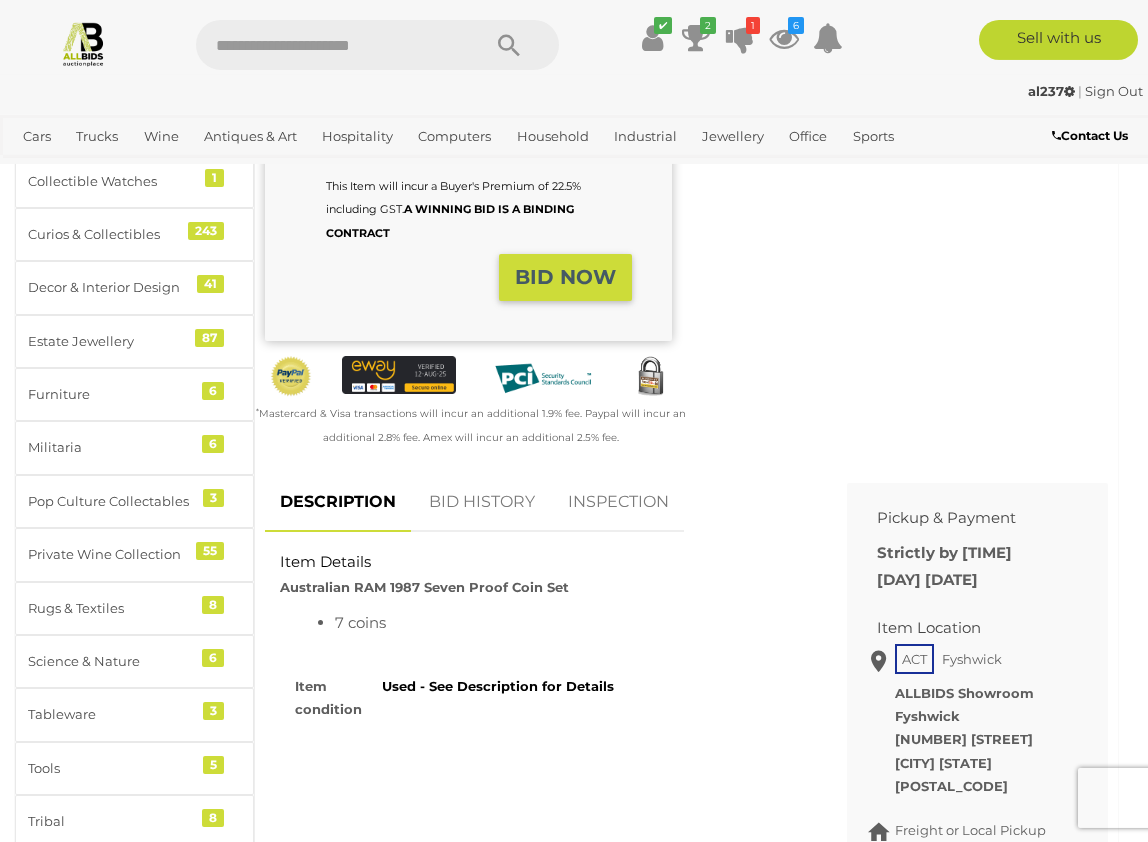 click on "BID HISTORY" at bounding box center [482, 502] 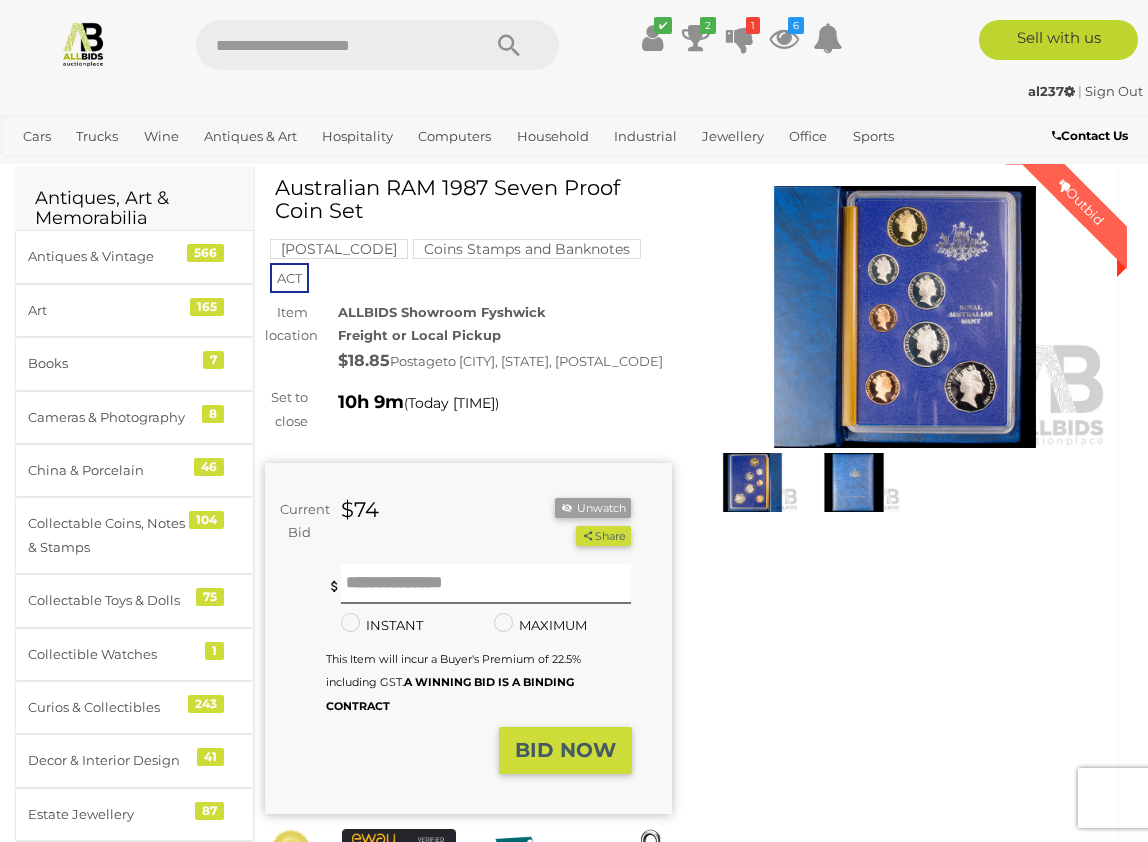 scroll, scrollTop: 65, scrollLeft: 0, axis: vertical 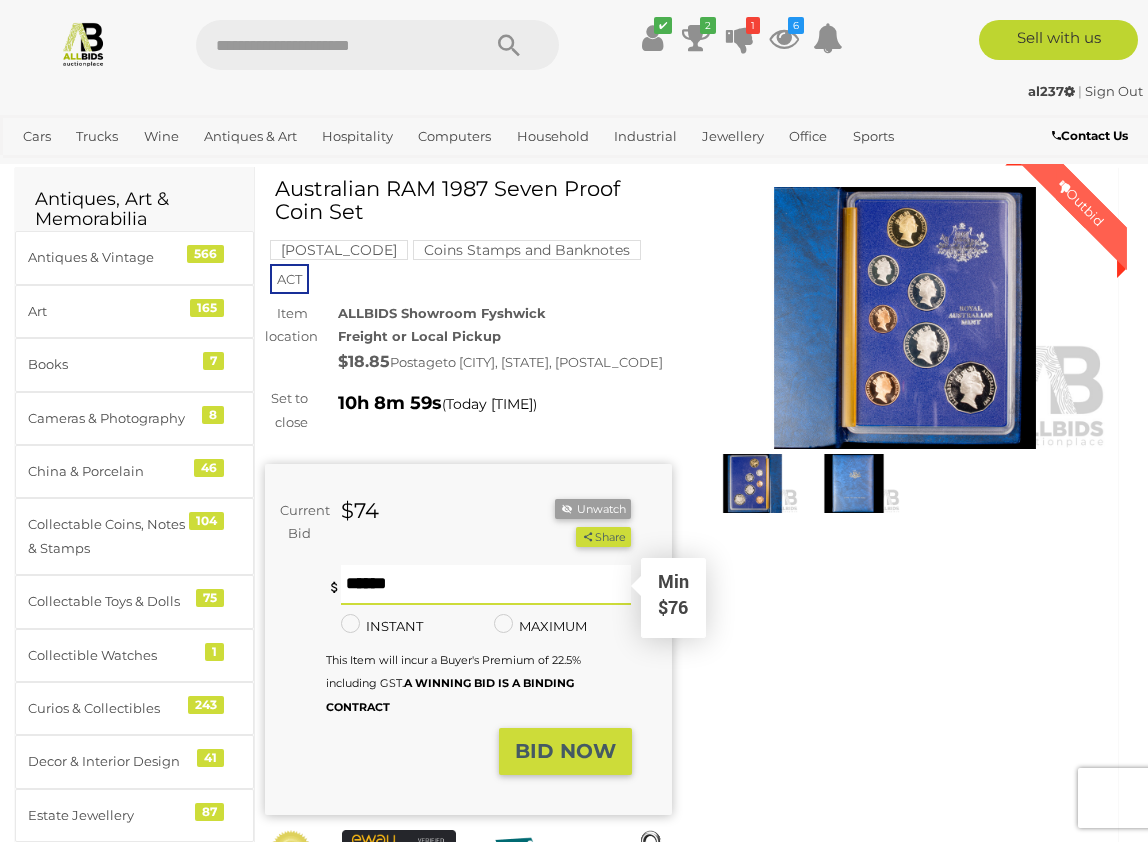 click at bounding box center [486, 585] 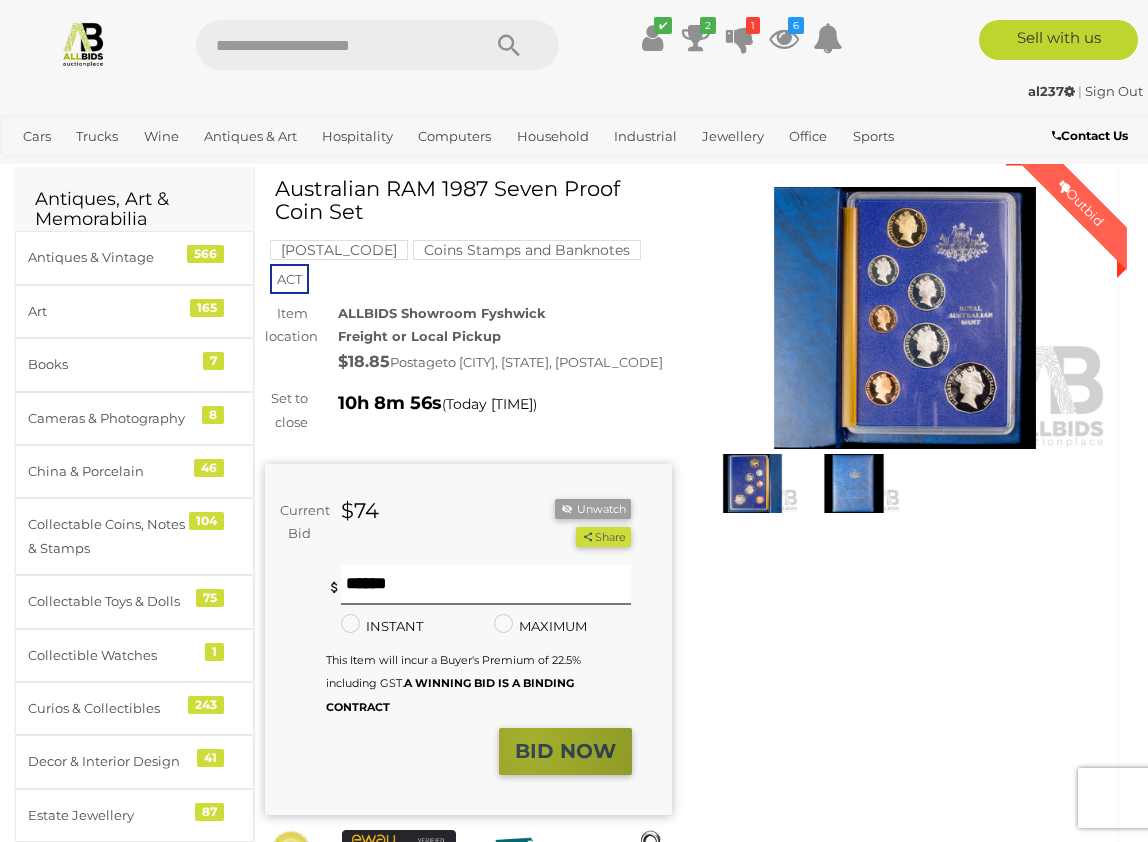 click on "BID NOW" at bounding box center (565, 751) 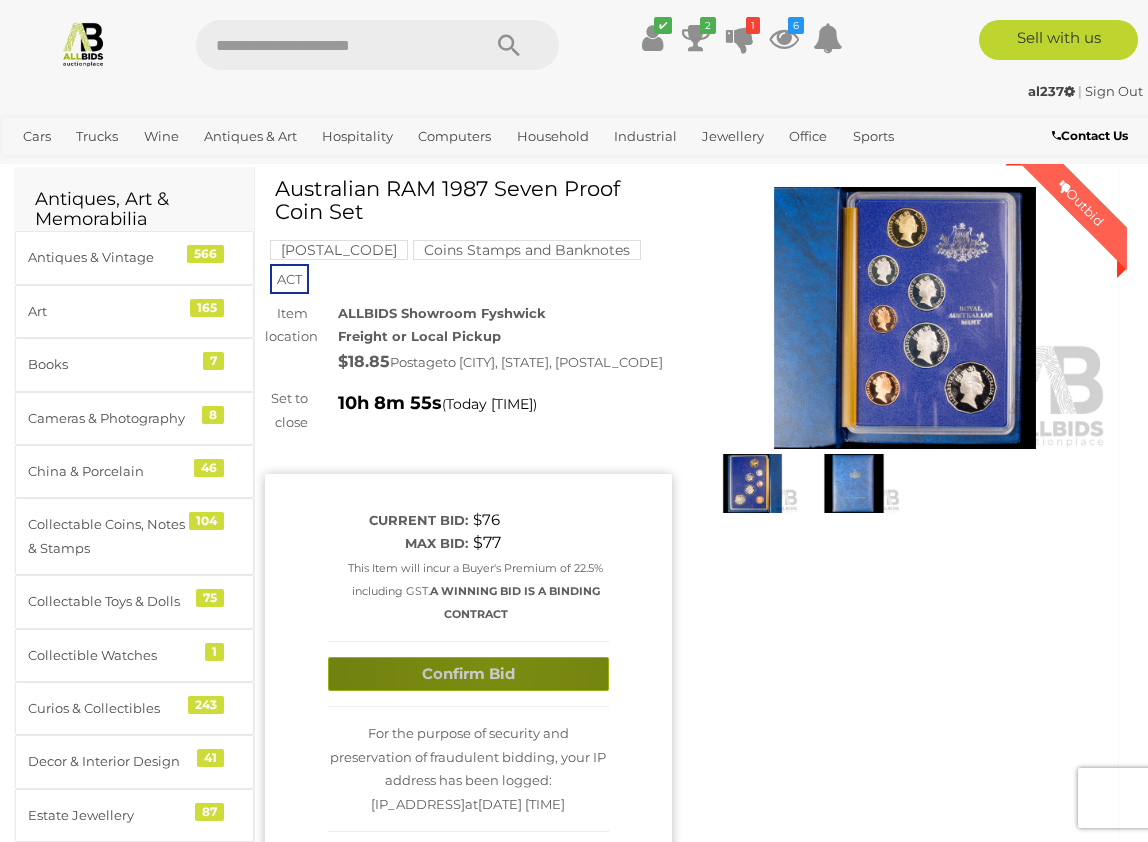 click on "Confirm Bid" at bounding box center (468, 674) 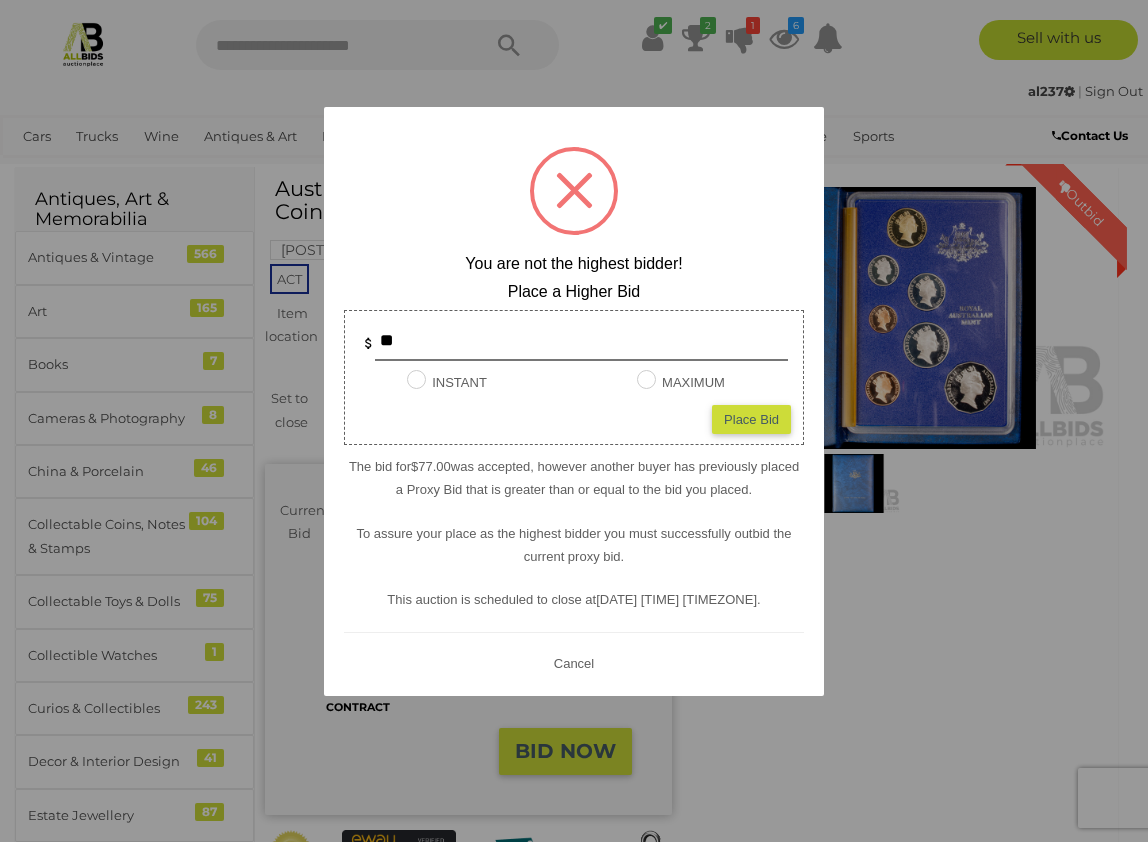 click at bounding box center (574, 421) 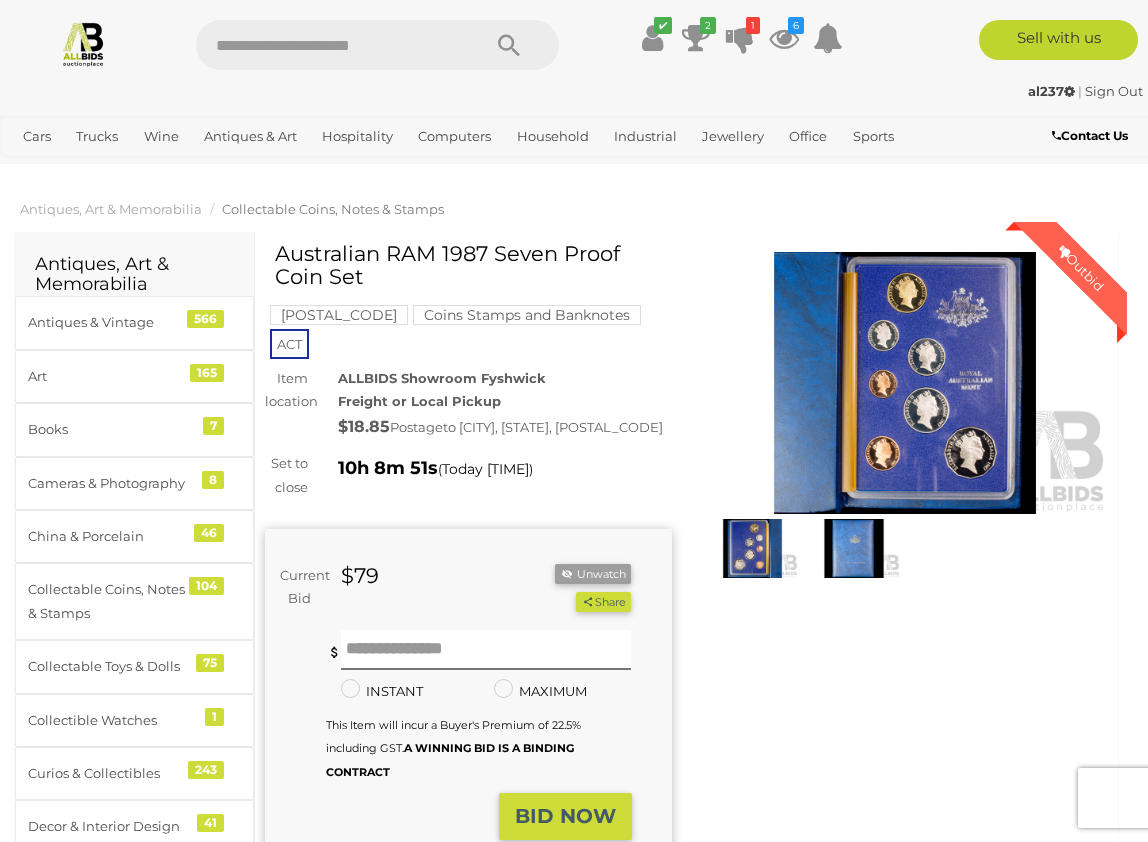 scroll, scrollTop: 0, scrollLeft: 0, axis: both 